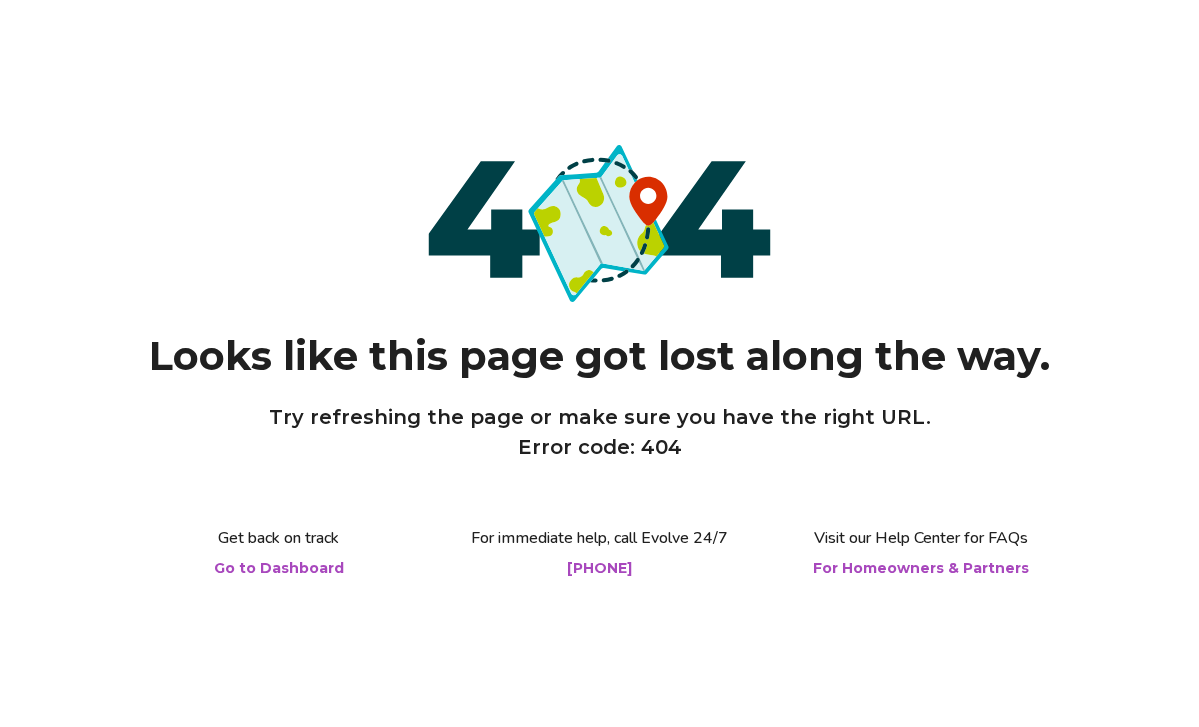 scroll, scrollTop: 0, scrollLeft: 0, axis: both 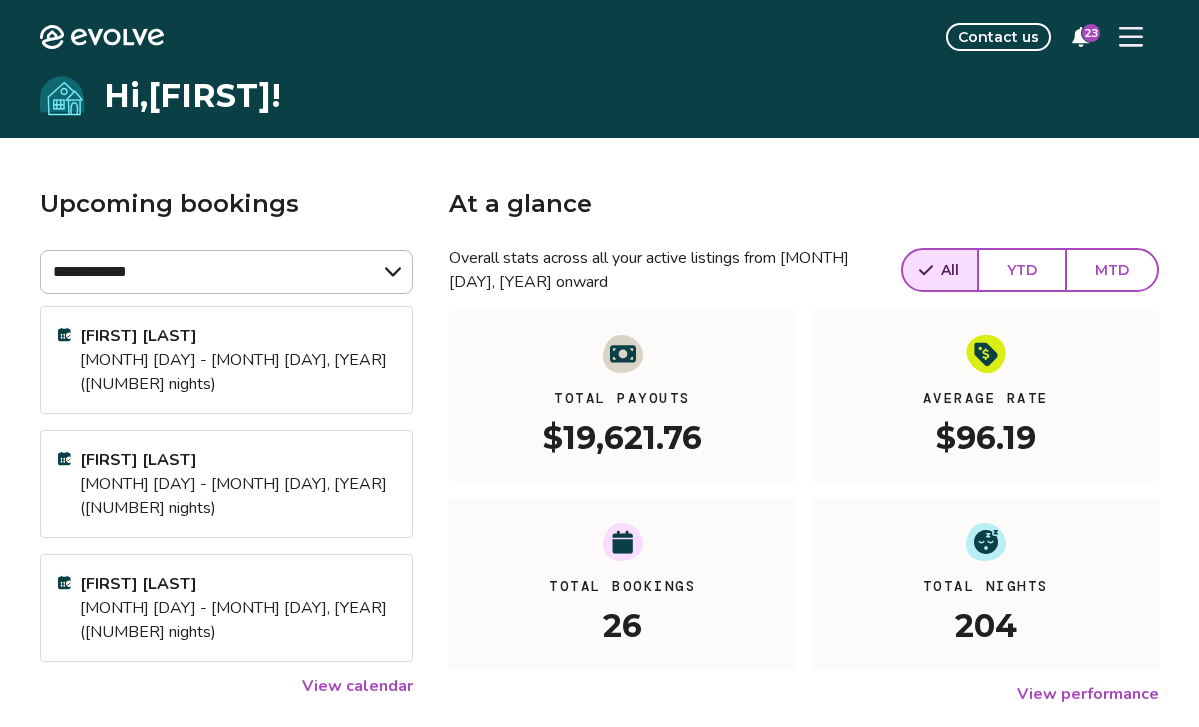 click on "[FIRST] [LAST]" at bounding box center [237, 336] 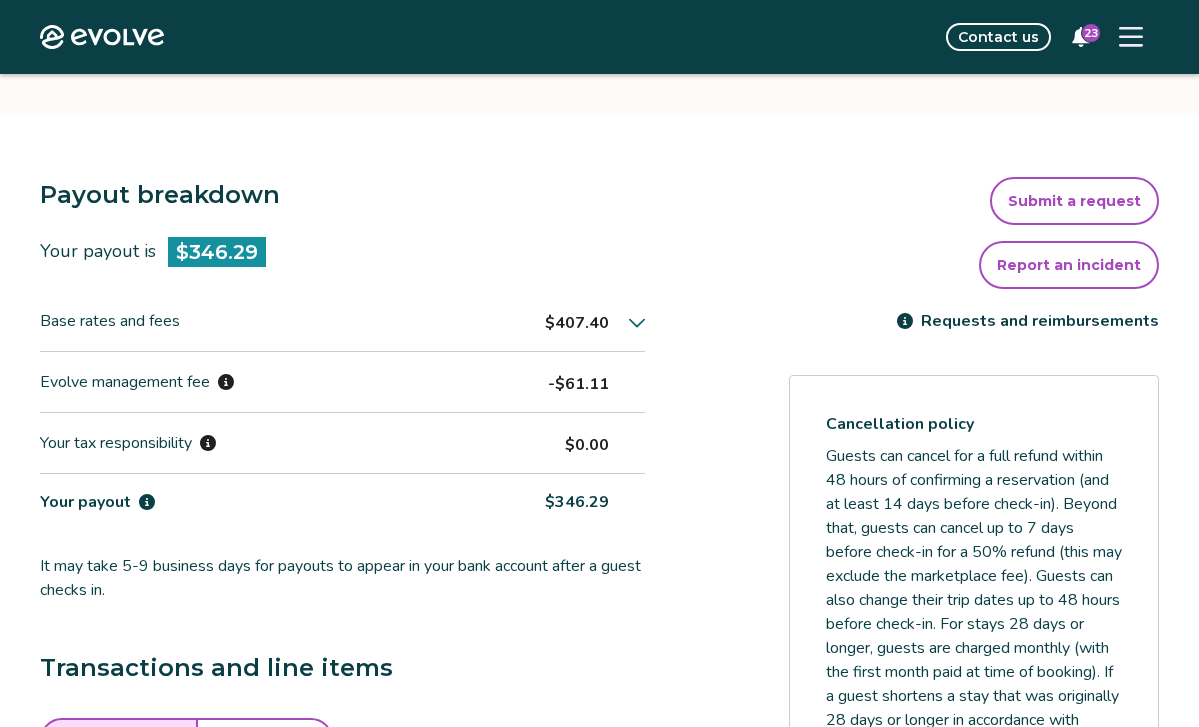 scroll, scrollTop: 0, scrollLeft: 0, axis: both 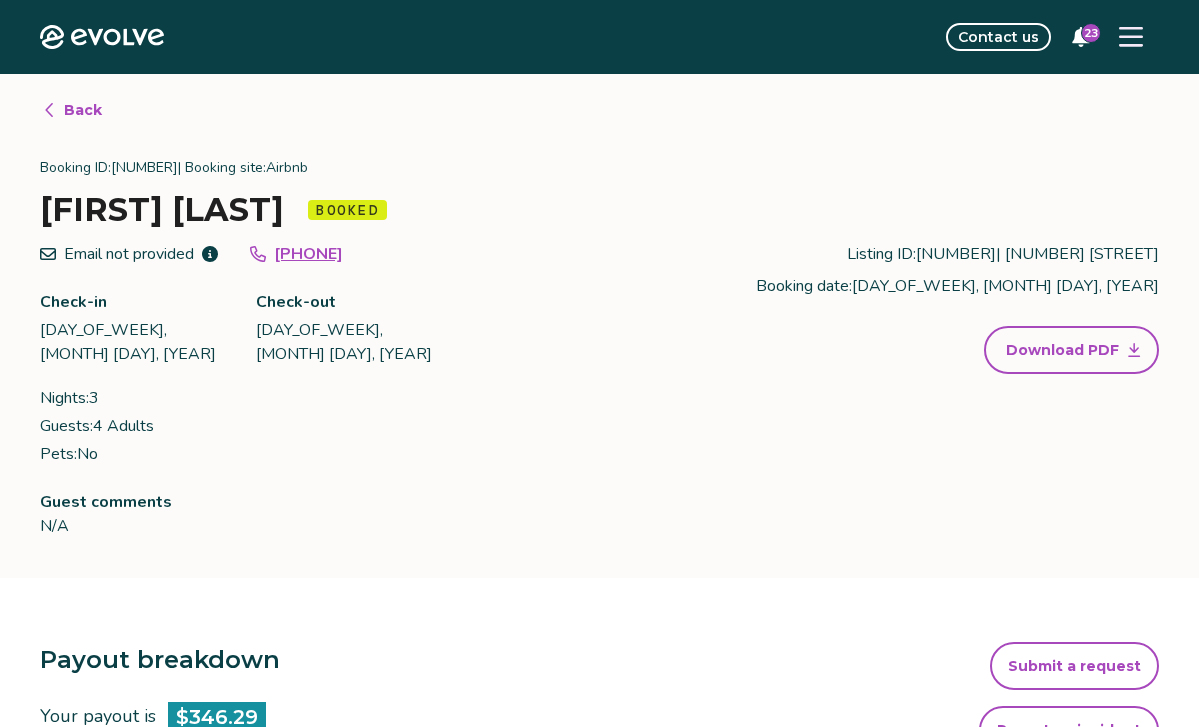 click on "Back" at bounding box center [83, 110] 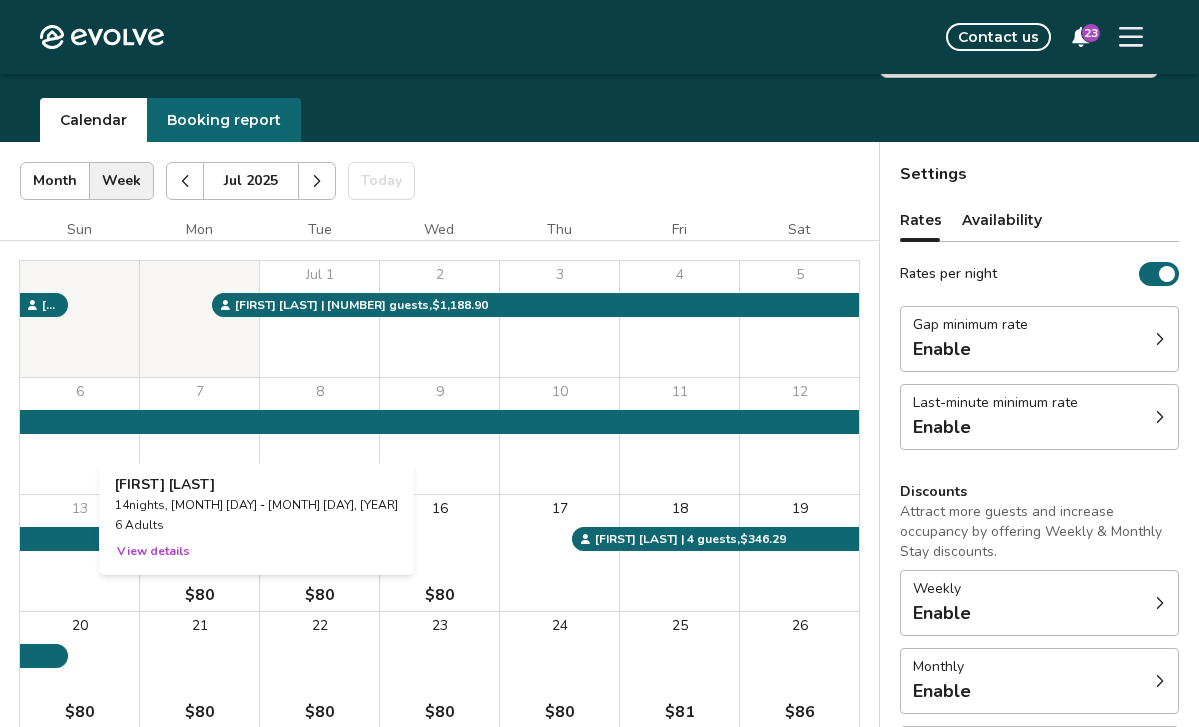 scroll, scrollTop: 0, scrollLeft: 0, axis: both 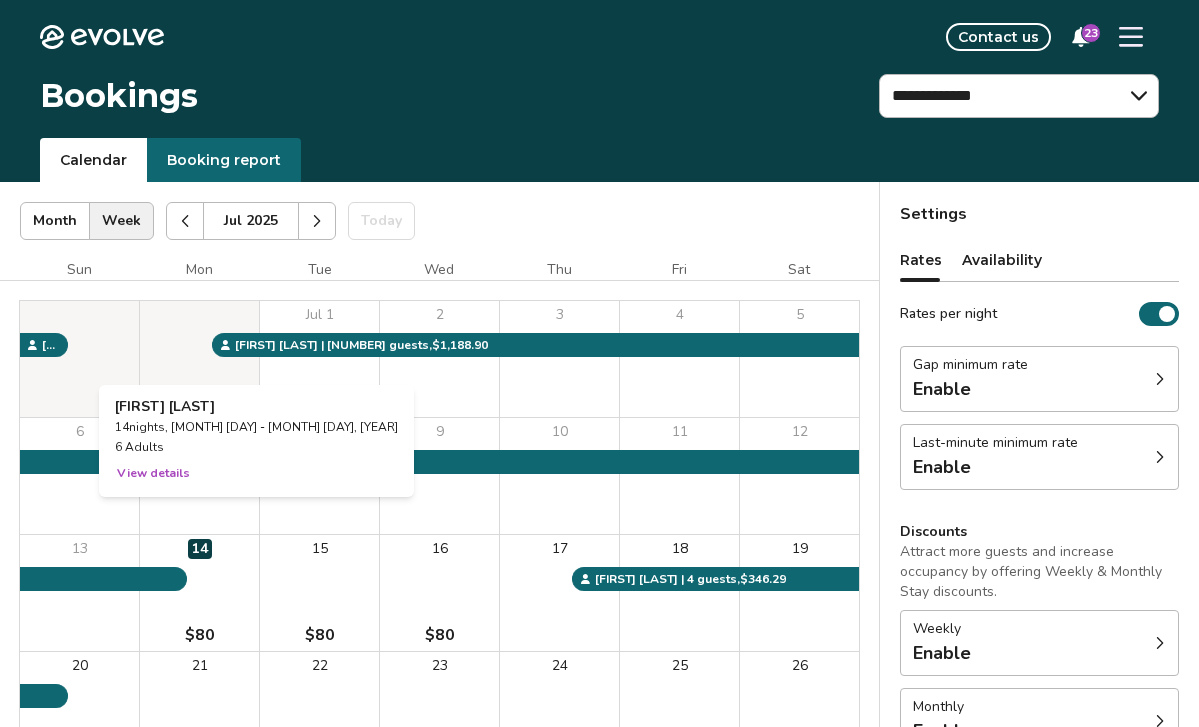 click on "View details" at bounding box center (153, 473) 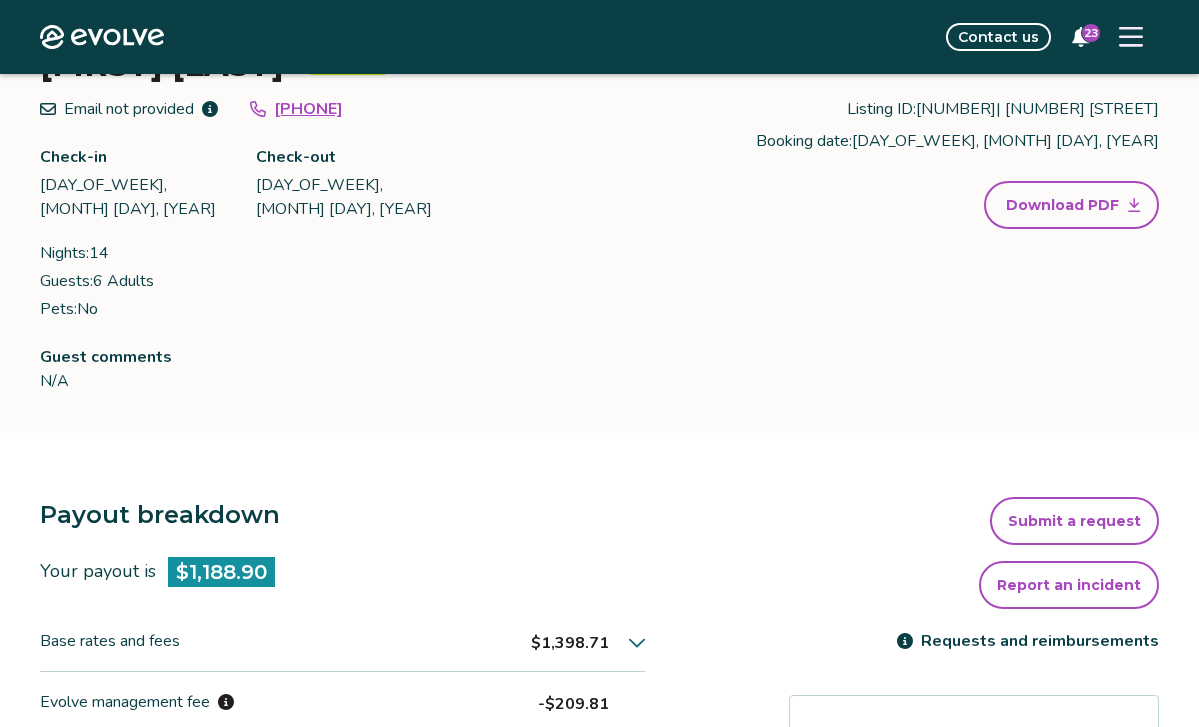 scroll, scrollTop: 0, scrollLeft: 0, axis: both 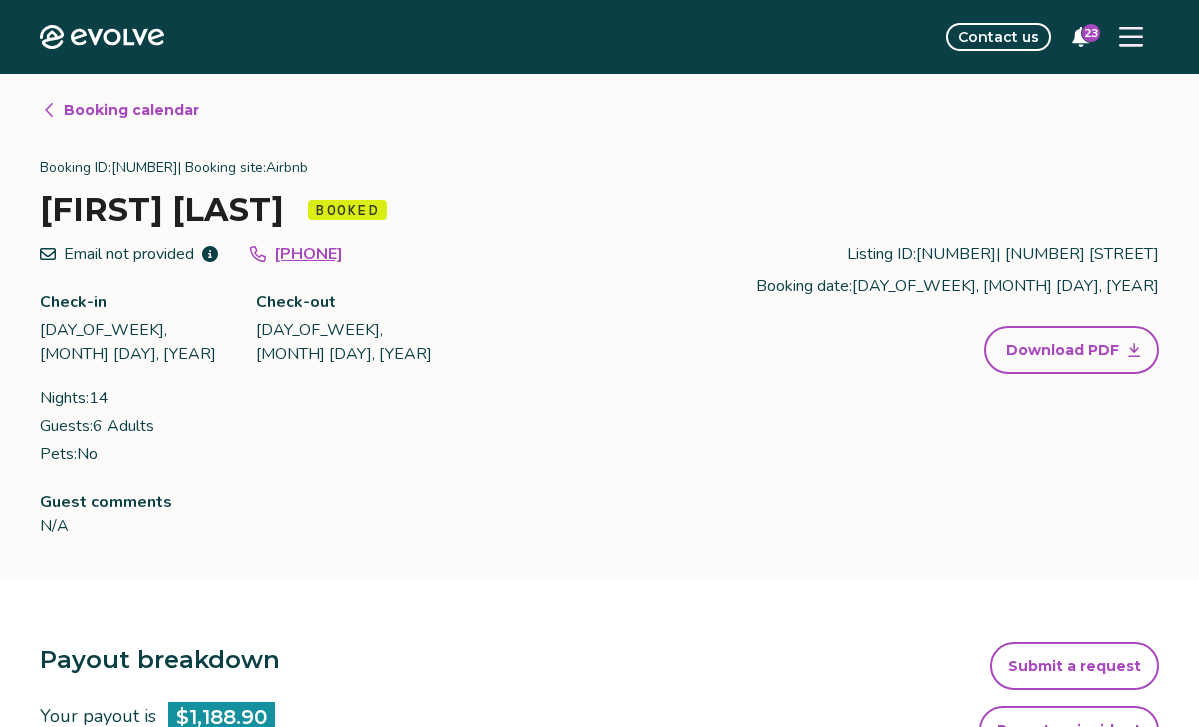 click on "Booking calendar" at bounding box center [131, 110] 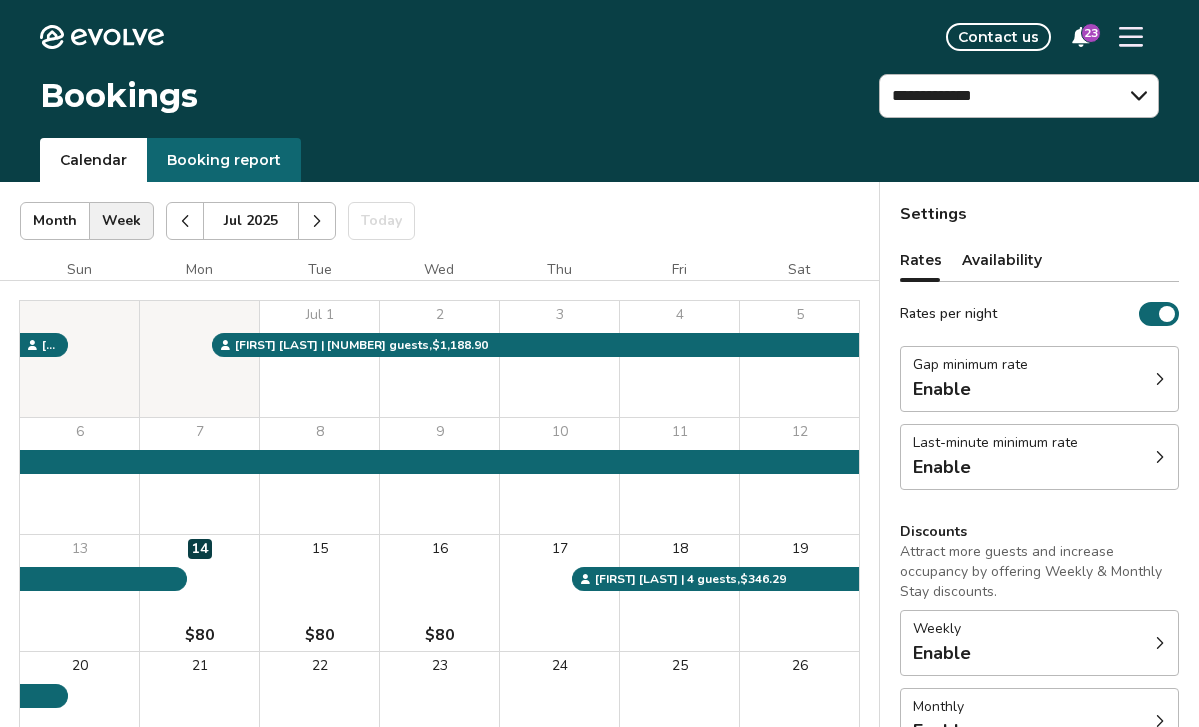 scroll, scrollTop: 1, scrollLeft: 0, axis: vertical 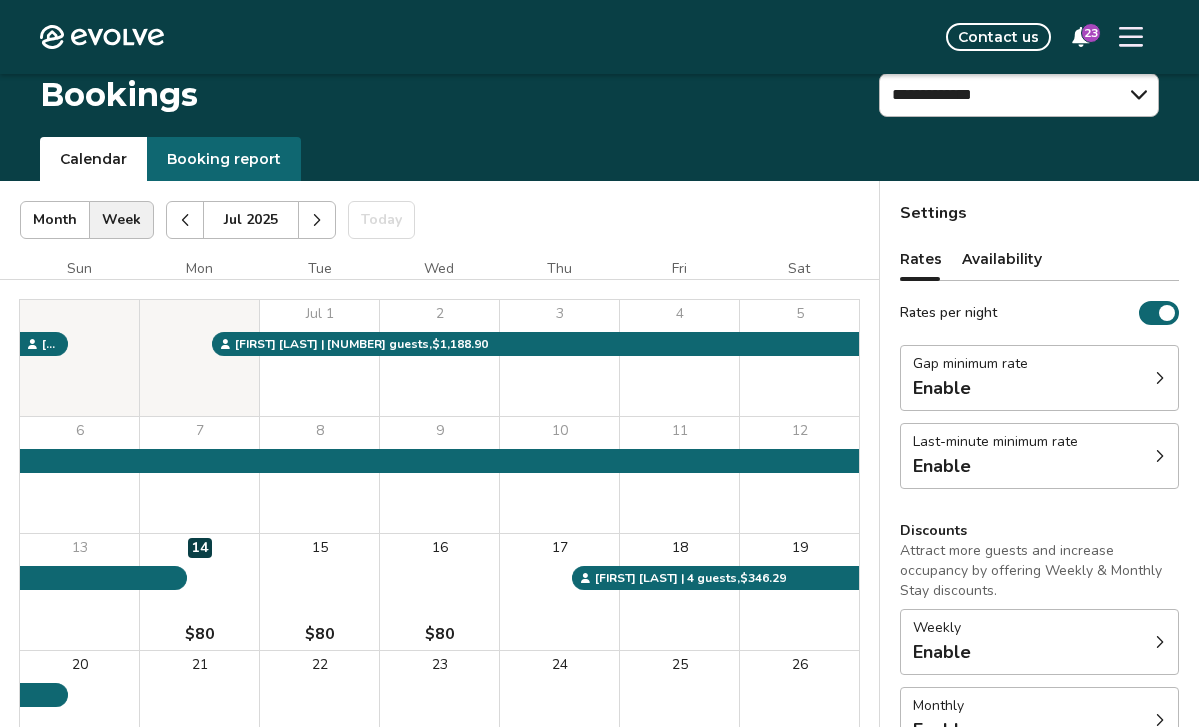 click on "23" at bounding box center (1091, 33) 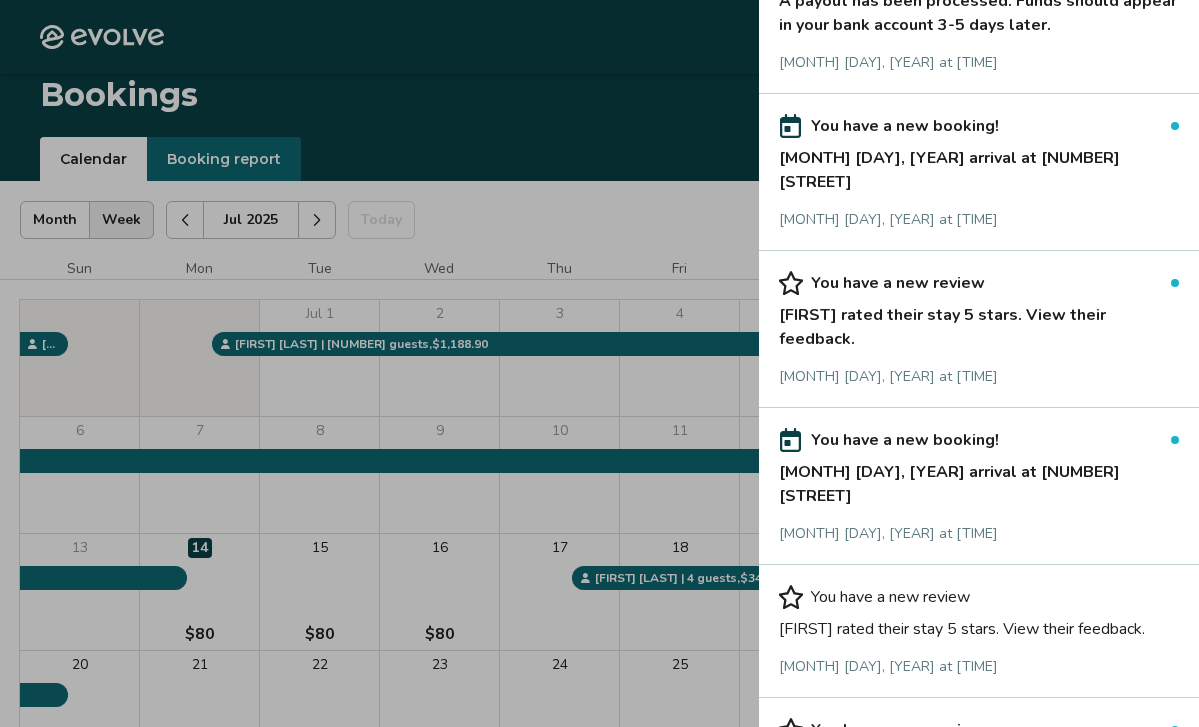 scroll, scrollTop: 2394, scrollLeft: 0, axis: vertical 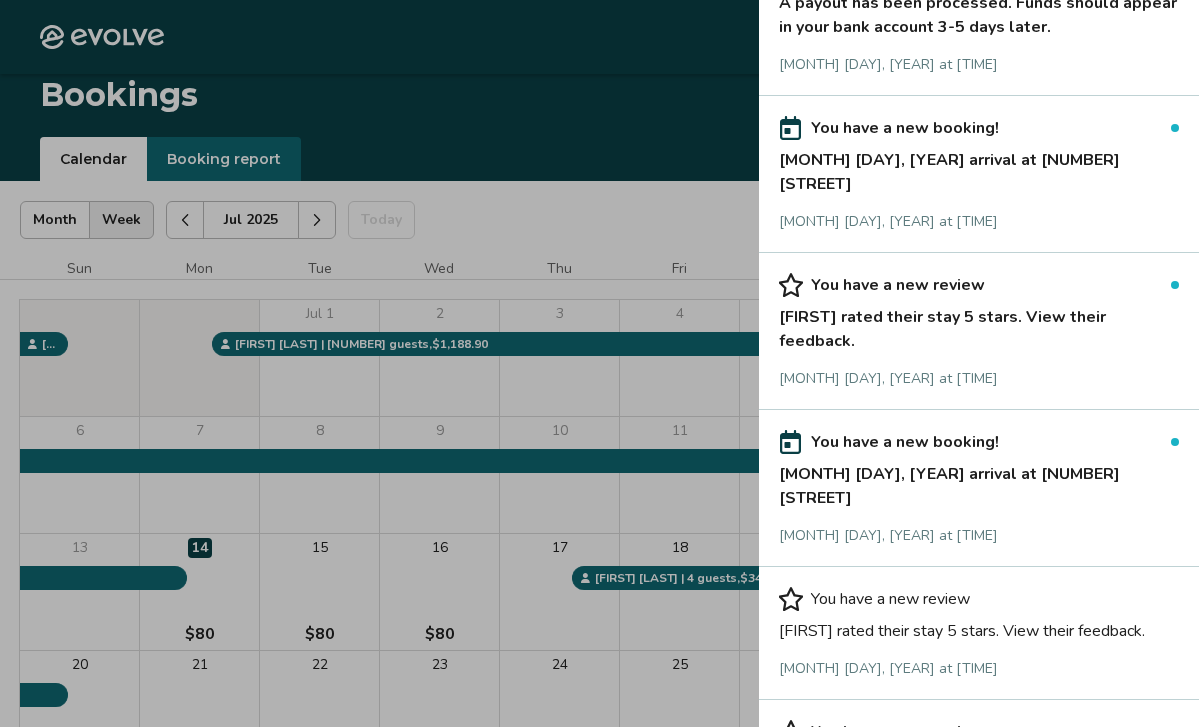 click on "[FIRST] rated their stay 5 stars. View their feedback." at bounding box center [979, 772] 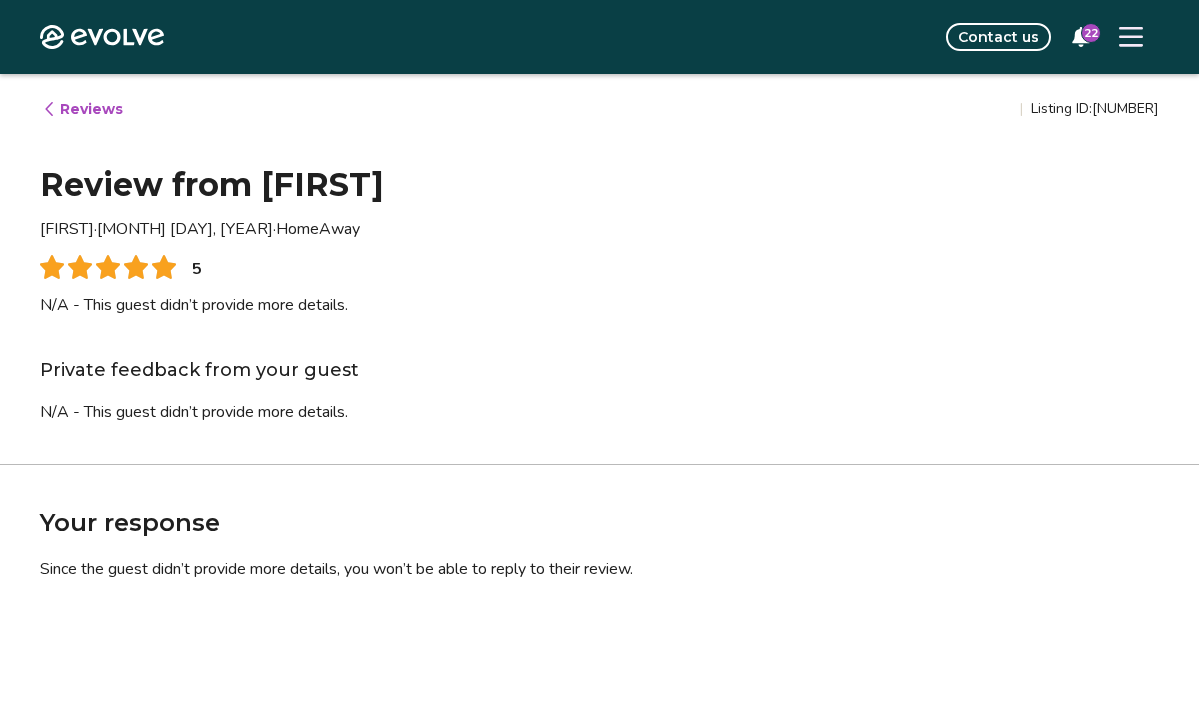 click on "Reviews" at bounding box center (82, 109) 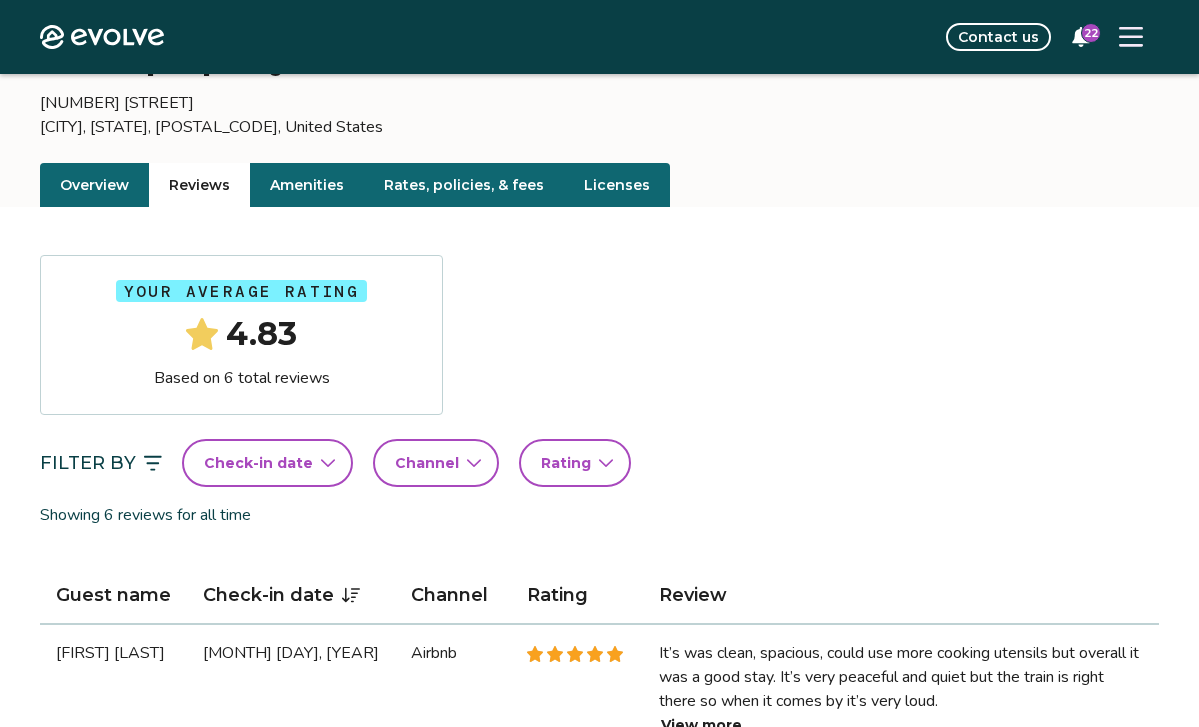 scroll, scrollTop: 137, scrollLeft: 0, axis: vertical 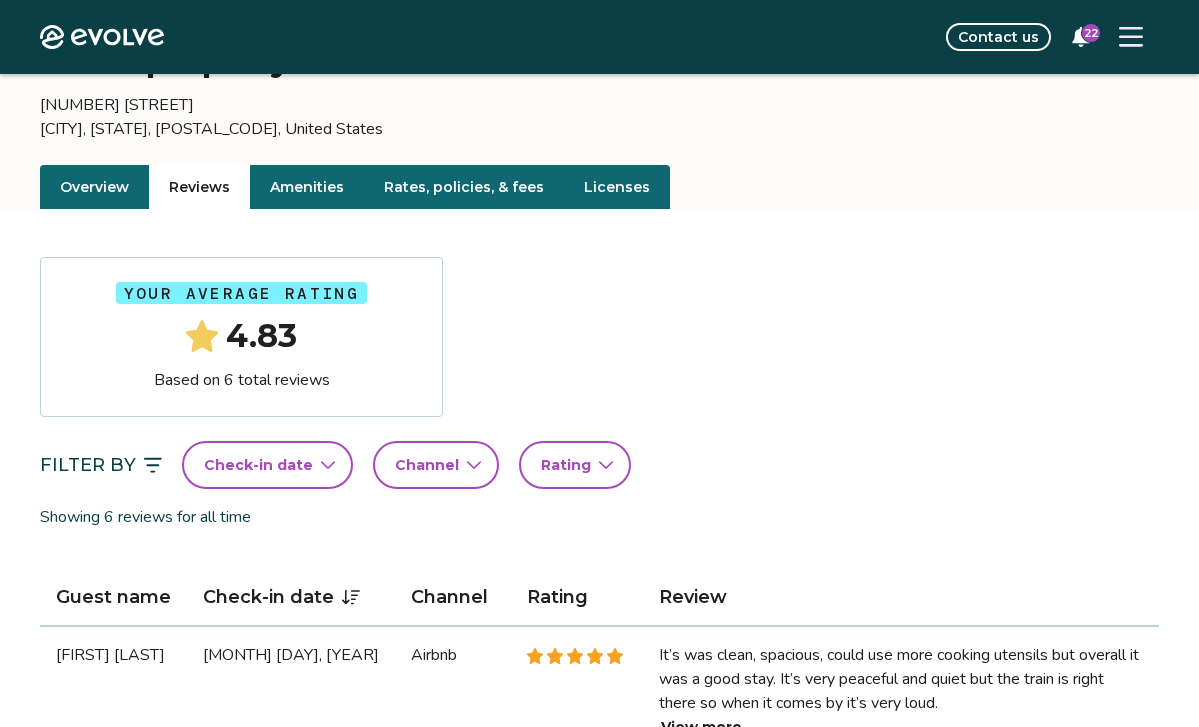 click on "Amenities" at bounding box center (307, 187) 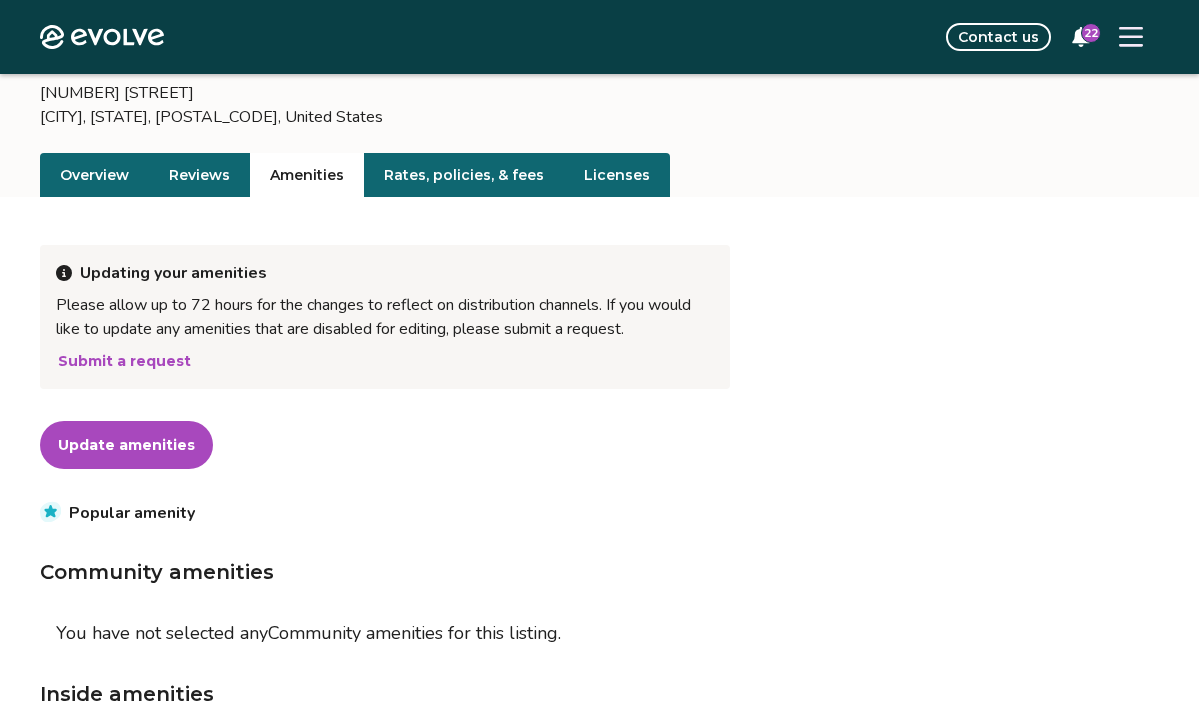 scroll, scrollTop: 0, scrollLeft: 0, axis: both 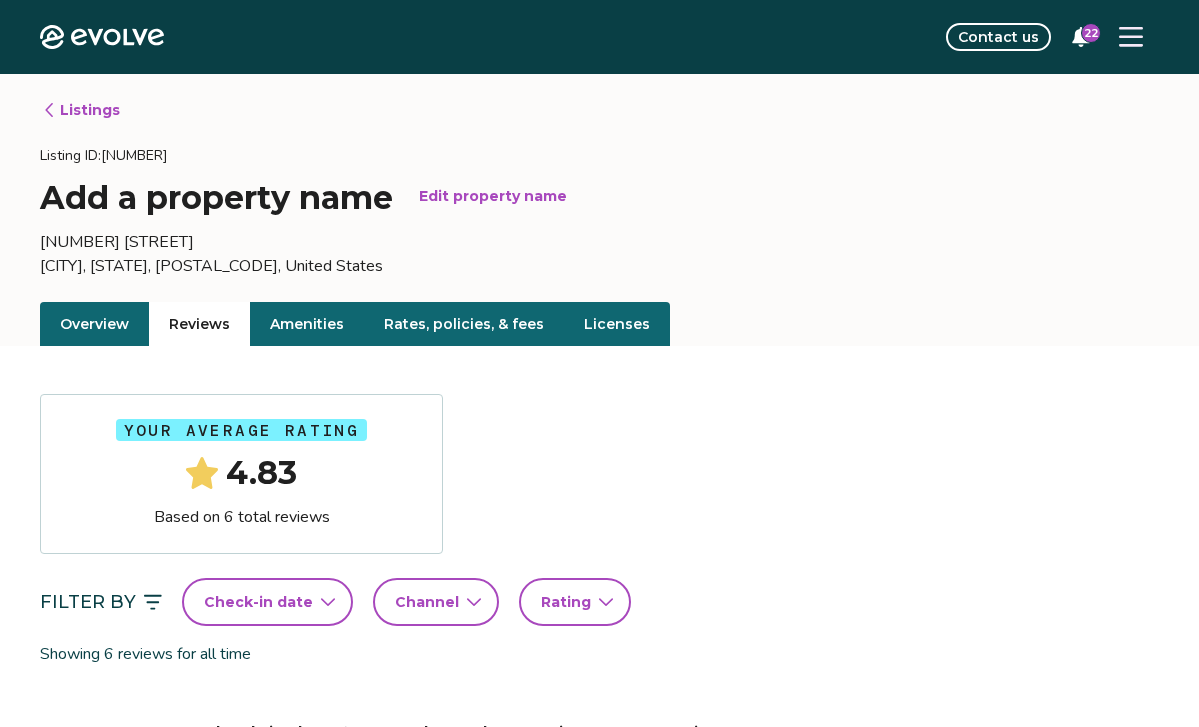 click on "Reviews" at bounding box center [199, 324] 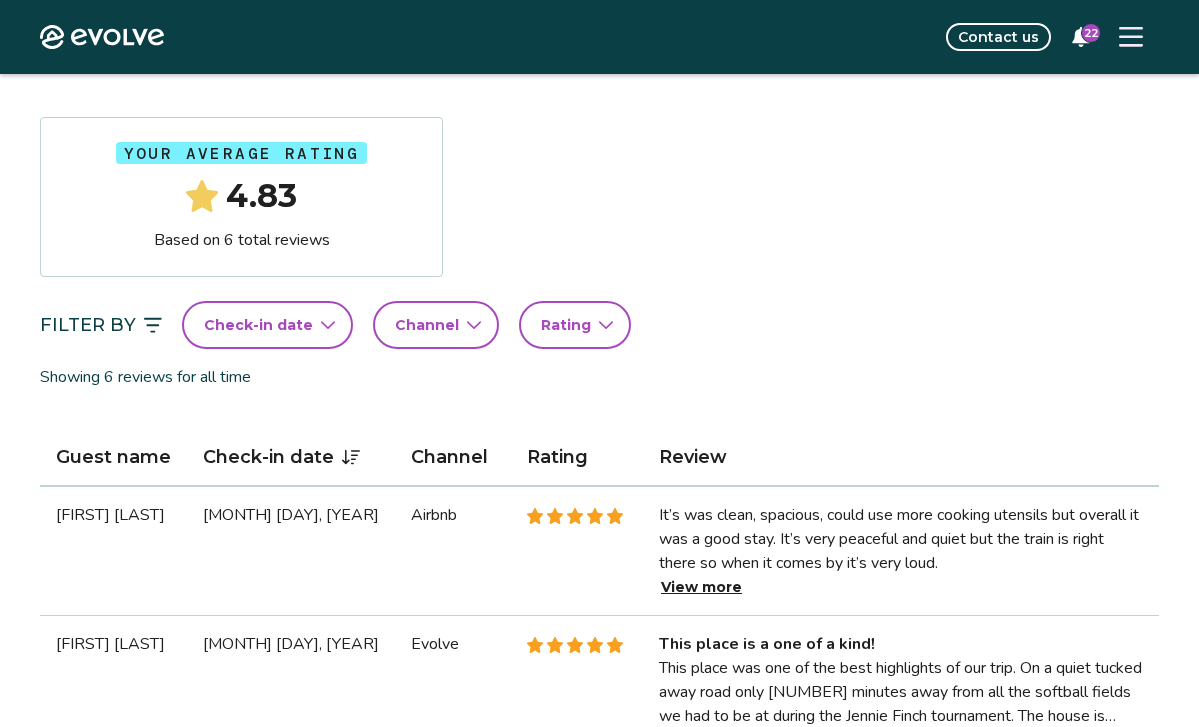 scroll, scrollTop: 0, scrollLeft: 0, axis: both 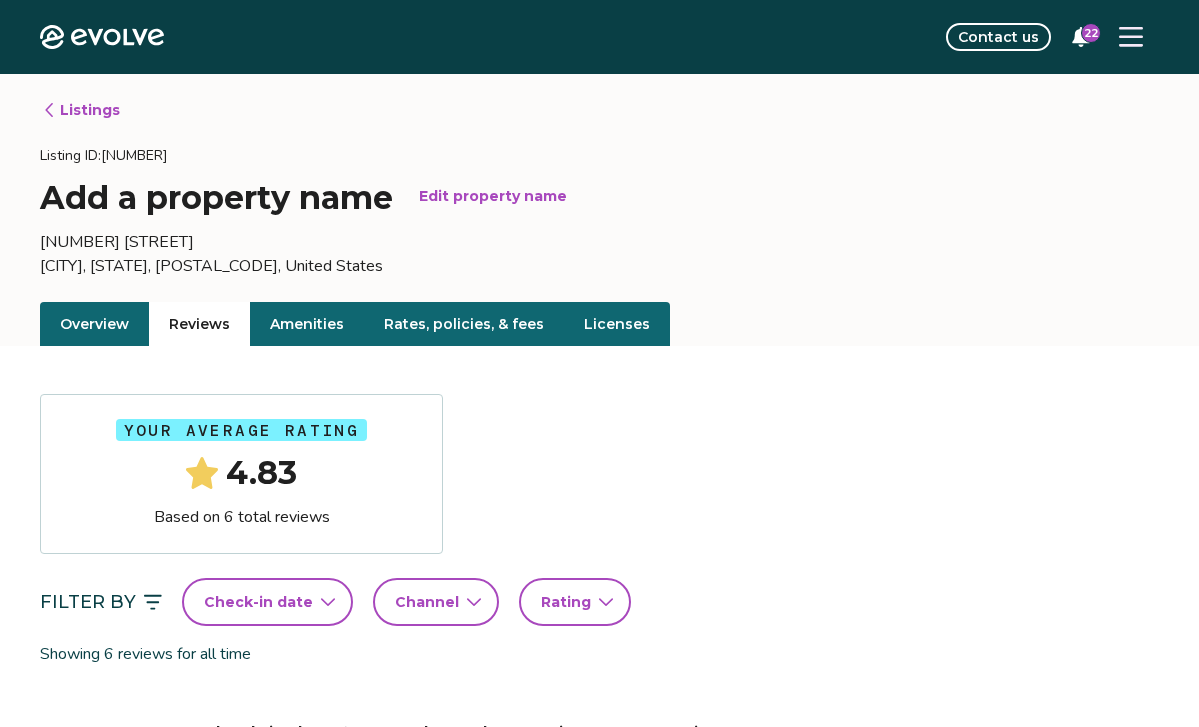 click on "Rates, policies, & fees" at bounding box center [464, 324] 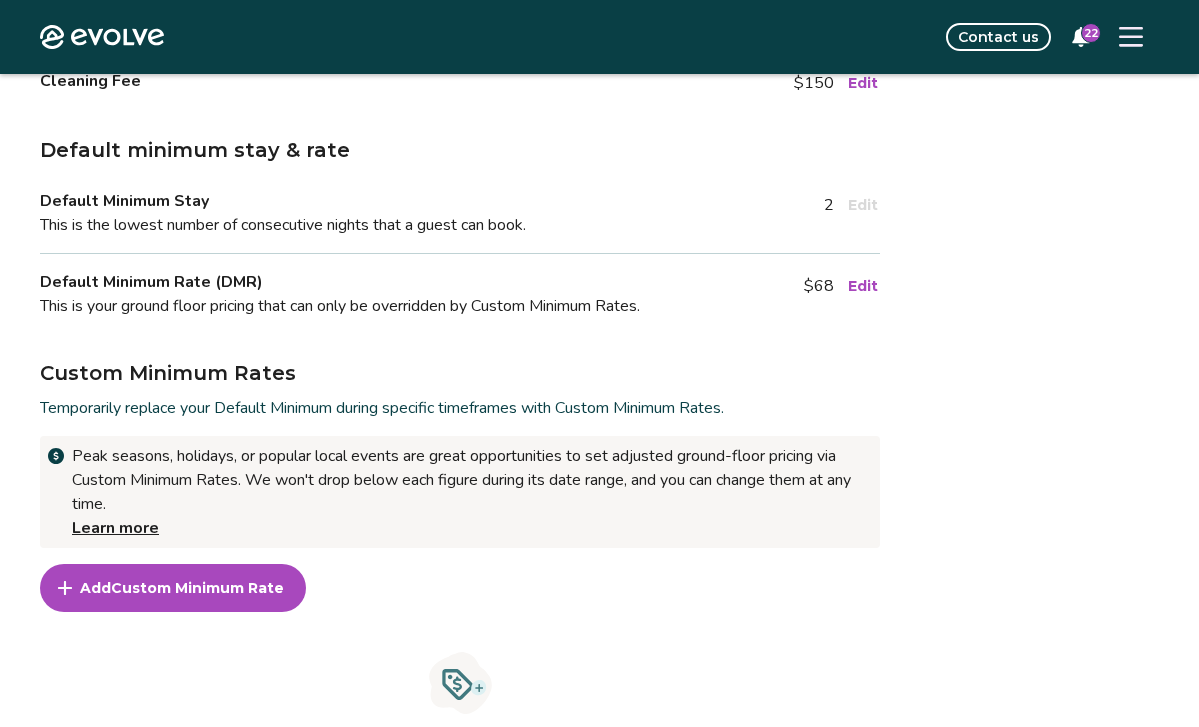 scroll, scrollTop: 383, scrollLeft: 0, axis: vertical 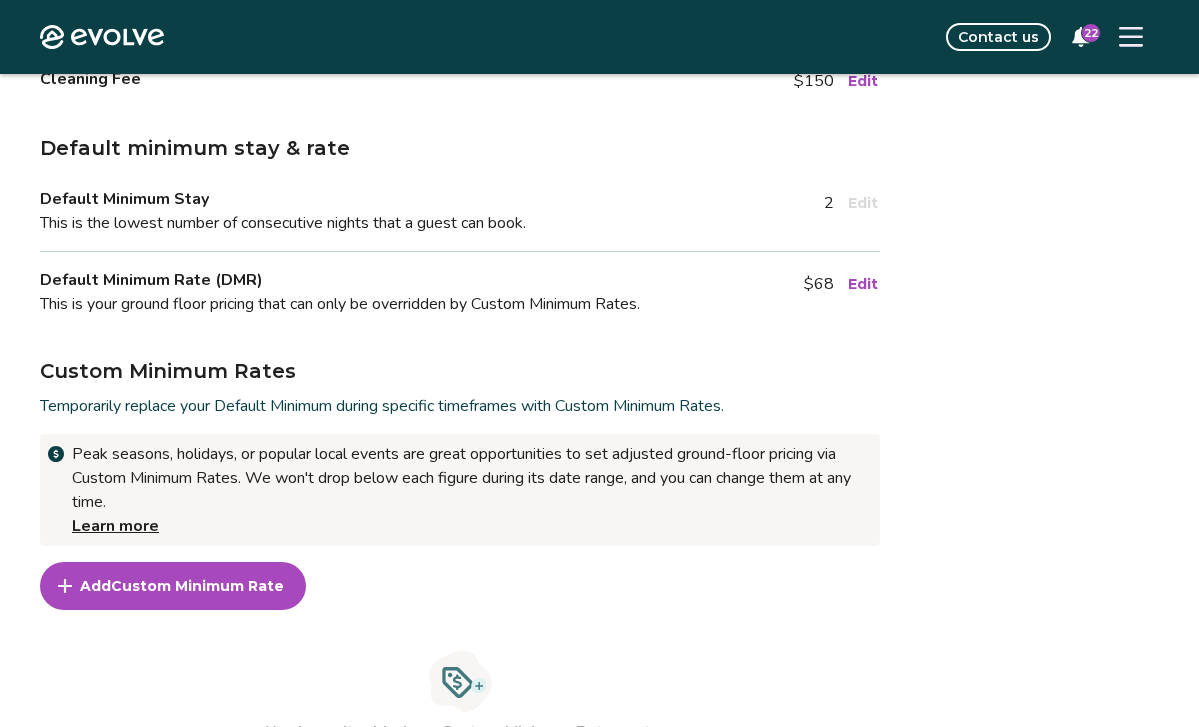 click on "Learn more" at bounding box center (115, 526) 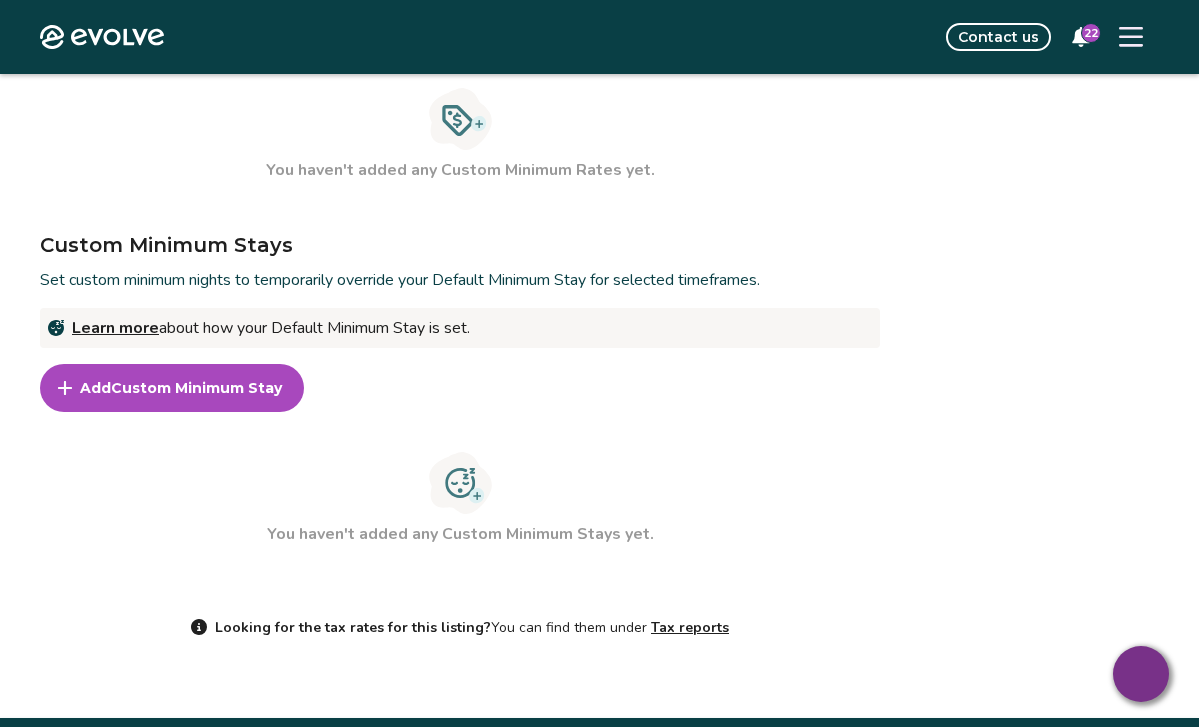 scroll, scrollTop: 947, scrollLeft: 0, axis: vertical 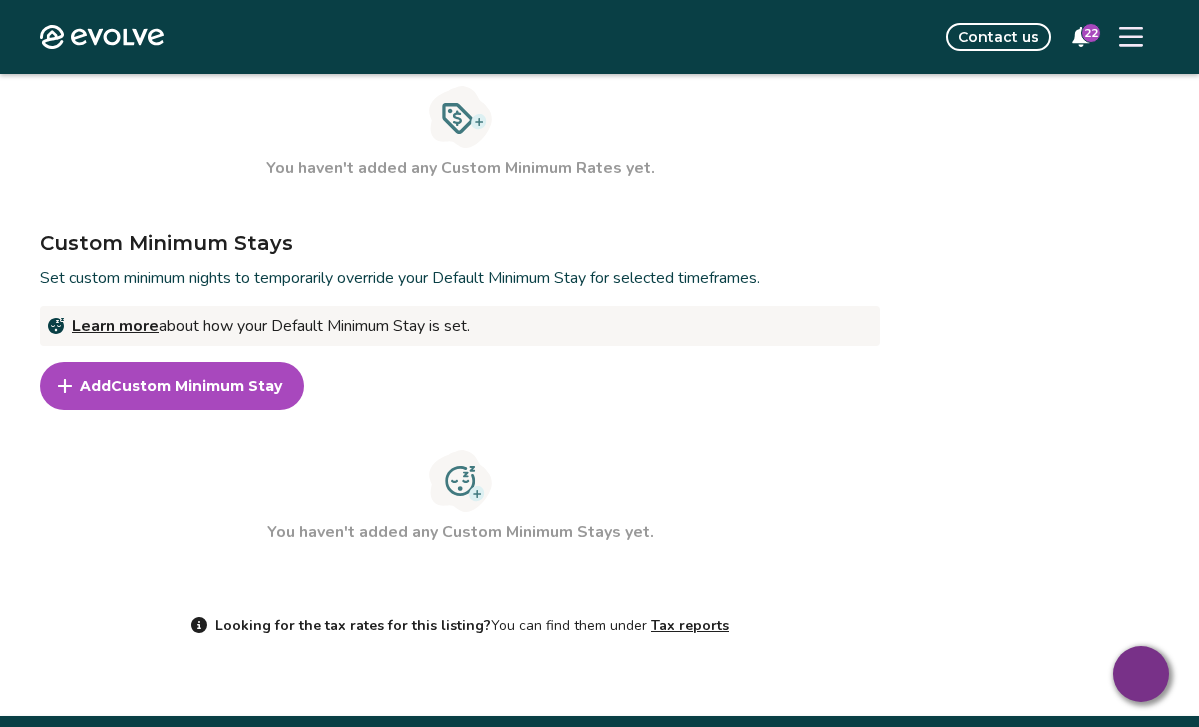 click on "Custom Minimum Stay" at bounding box center (196, 386) 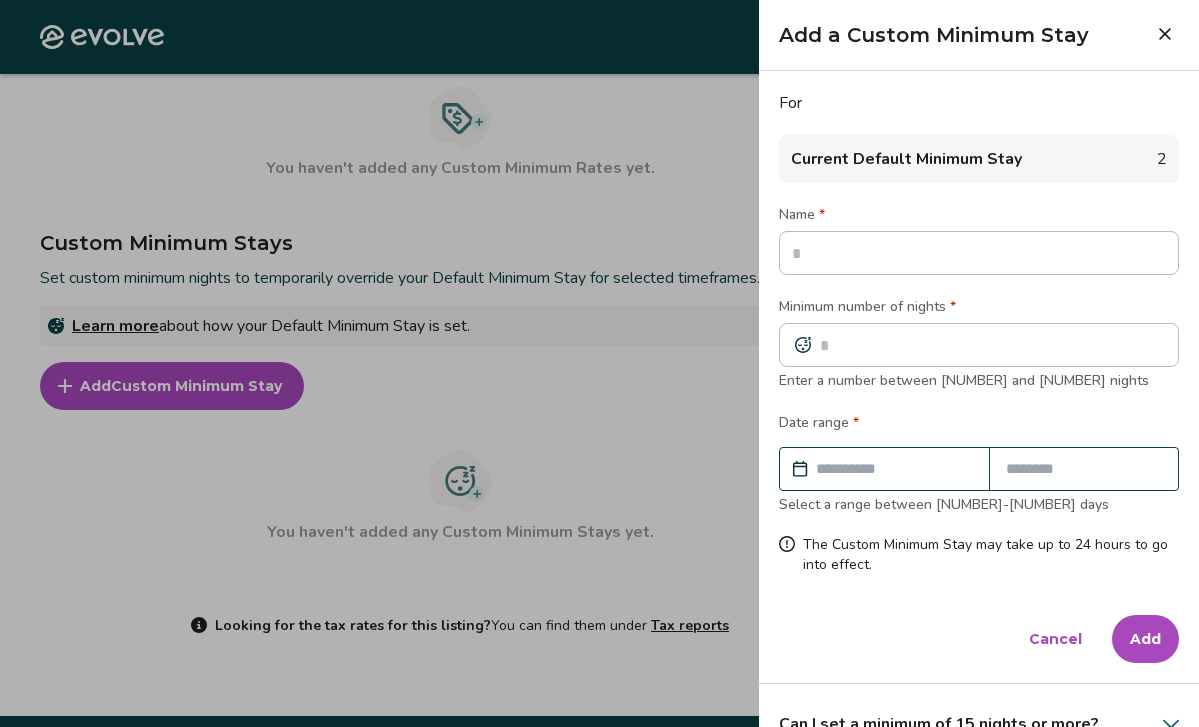 click on "2" at bounding box center [1162, 159] 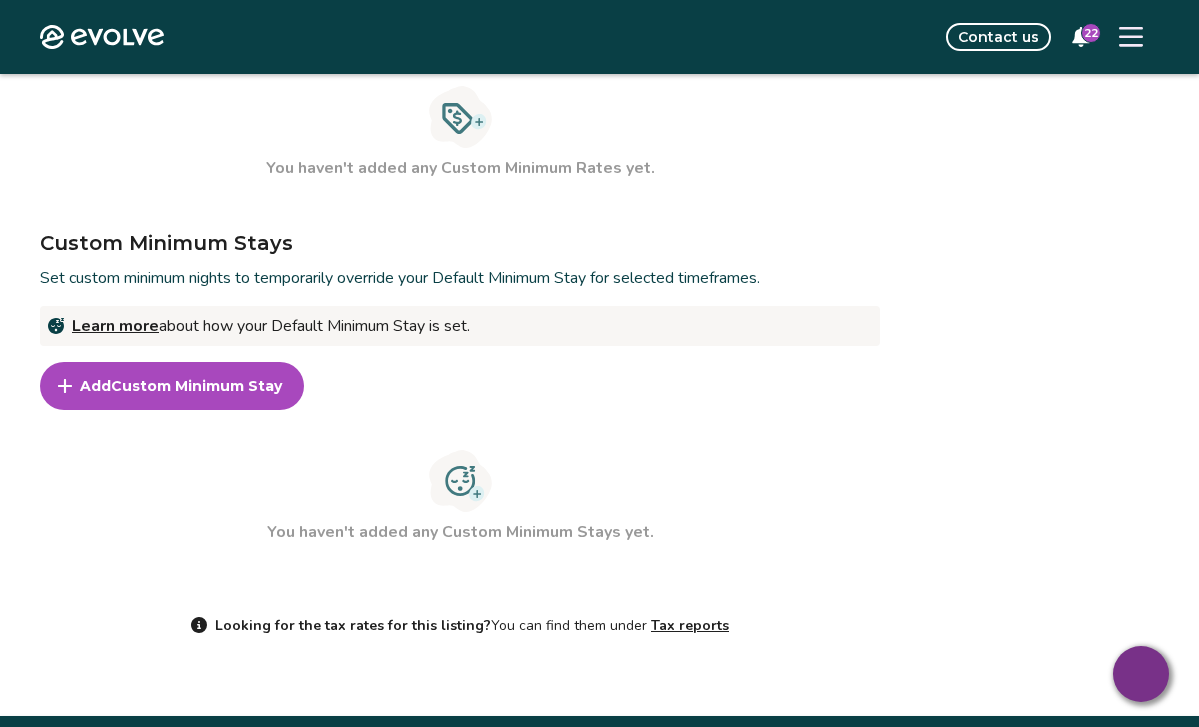 click on "Custom Minimum Stay" at bounding box center (196, 386) 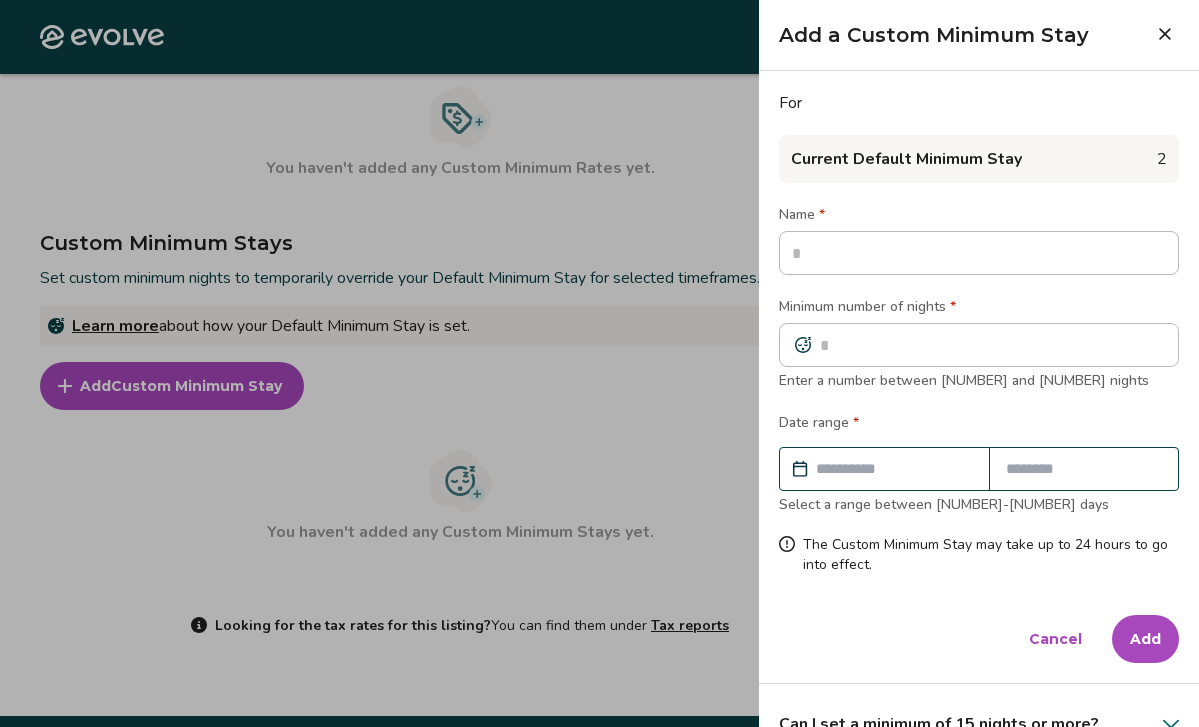 click at bounding box center (599, 363) 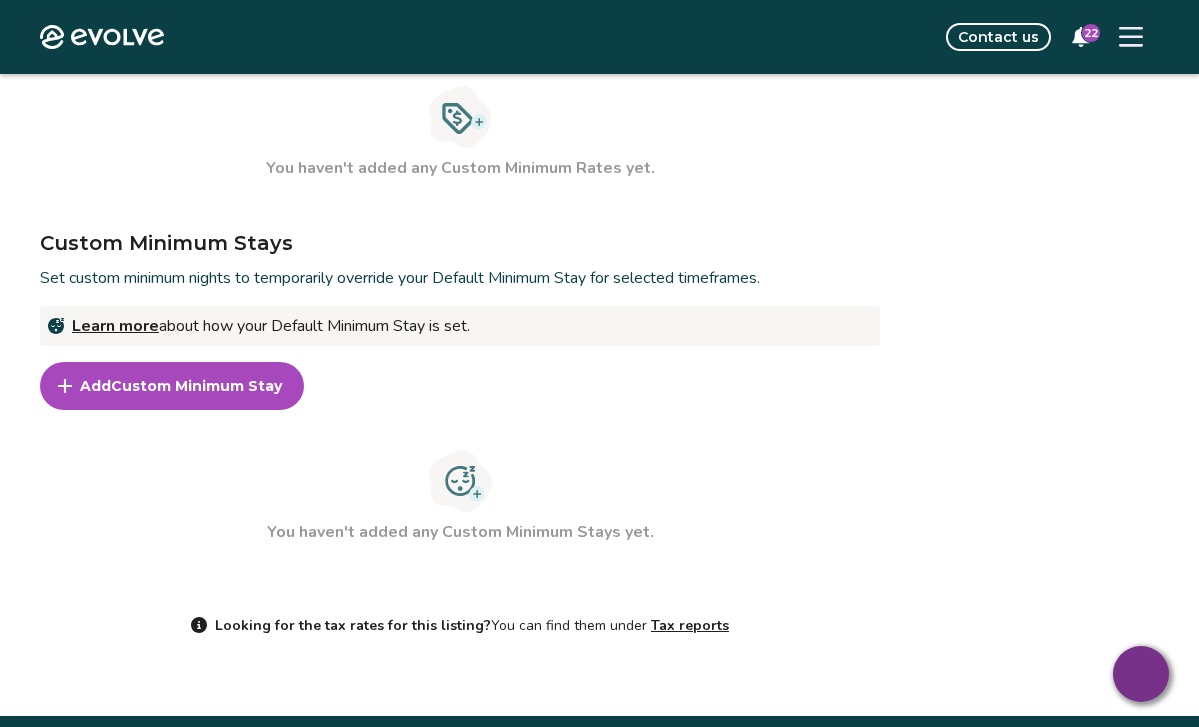 click on "22" at bounding box center (1091, 33) 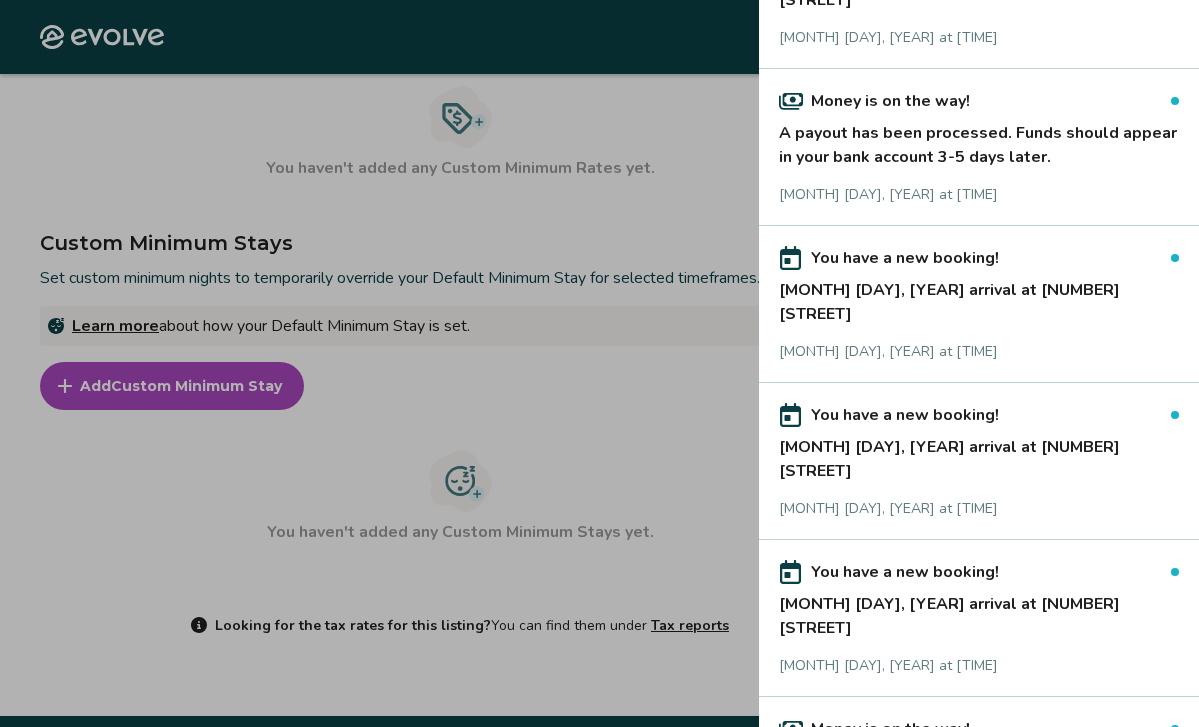 scroll, scrollTop: 540, scrollLeft: 0, axis: vertical 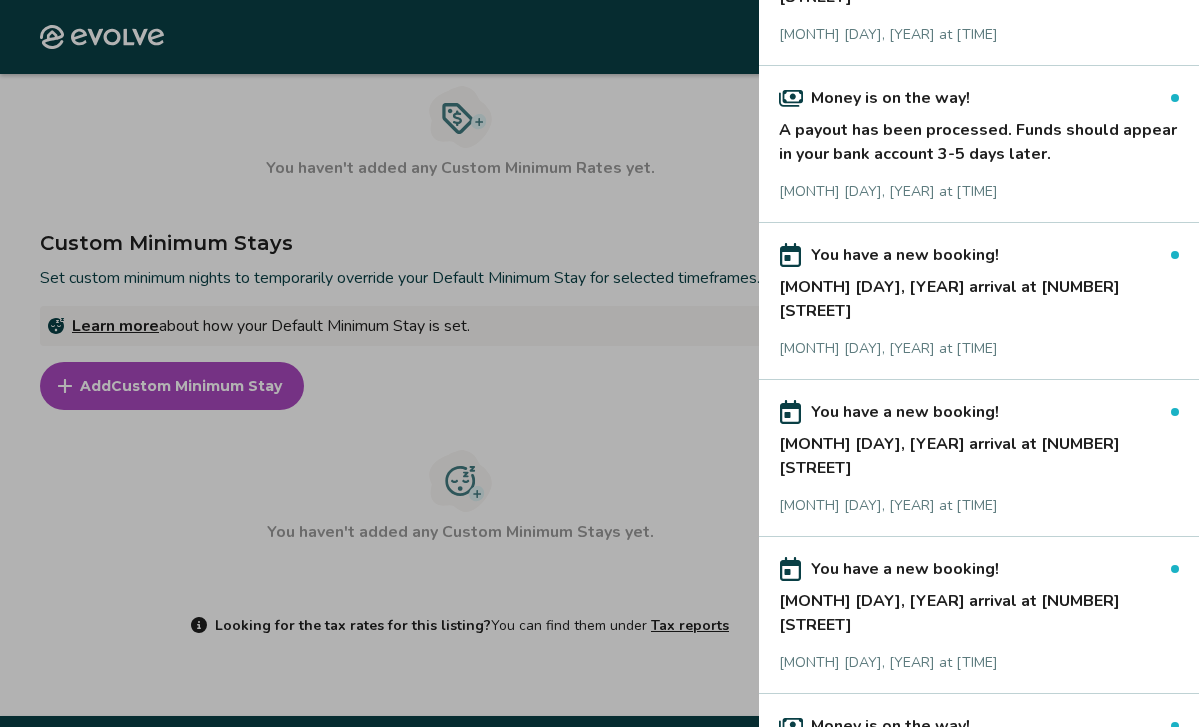 click on "[MONTH] [DAY], [YEAR] arrival at [NUMBER] [STREET]" at bounding box center [979, 452] 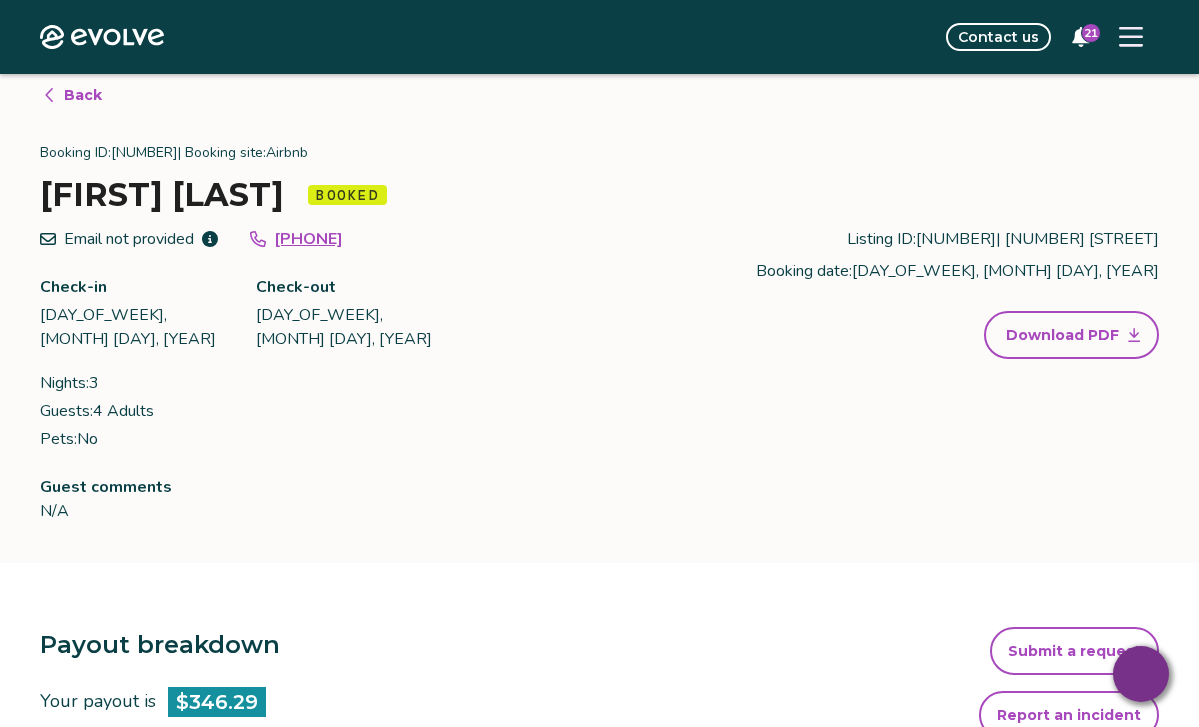 scroll, scrollTop: 0, scrollLeft: 0, axis: both 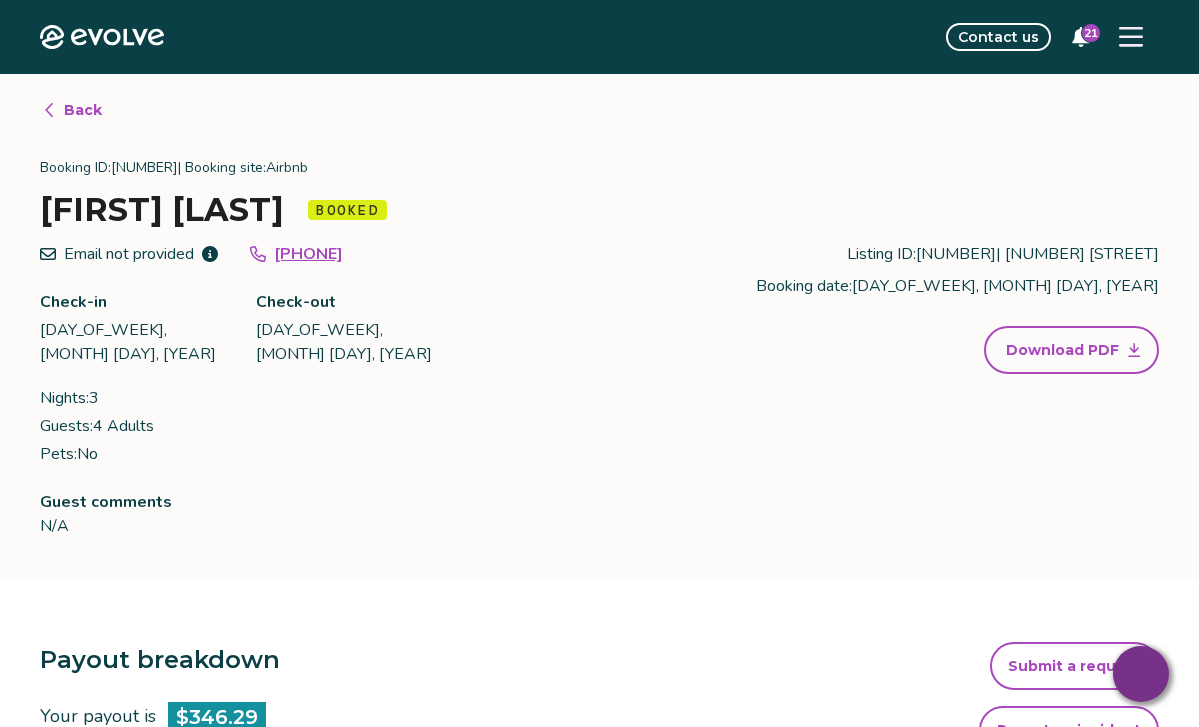 click on "21" at bounding box center (1091, 33) 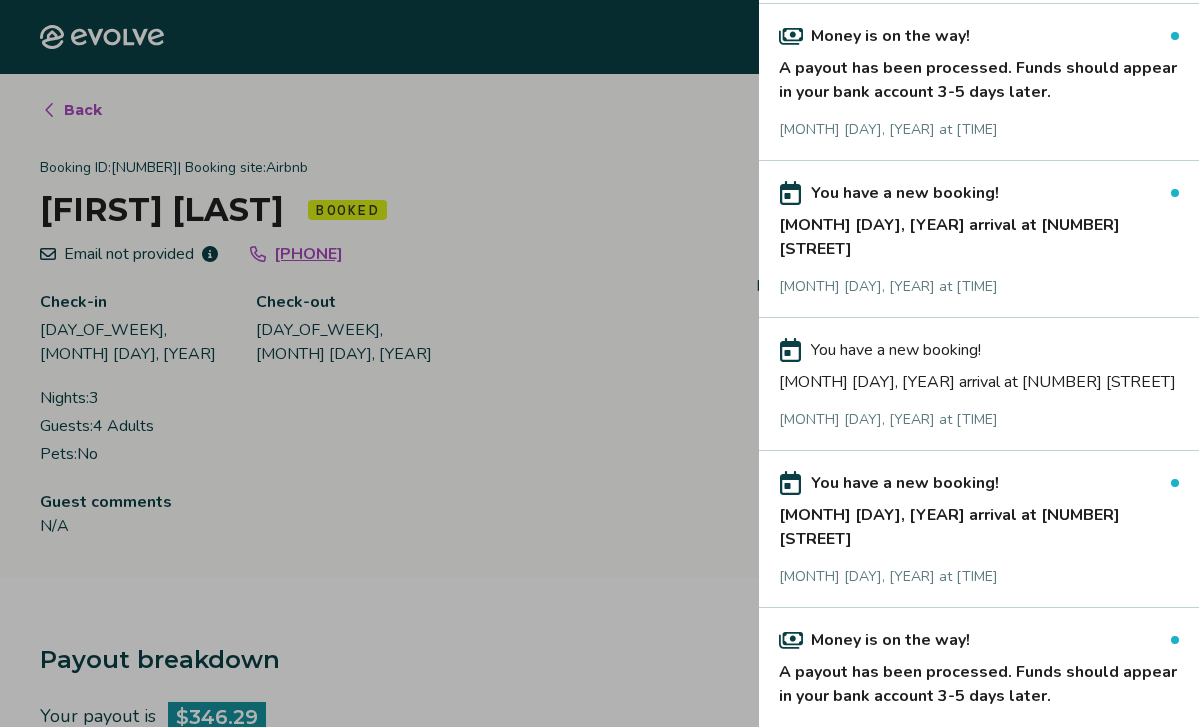 scroll, scrollTop: 610, scrollLeft: 0, axis: vertical 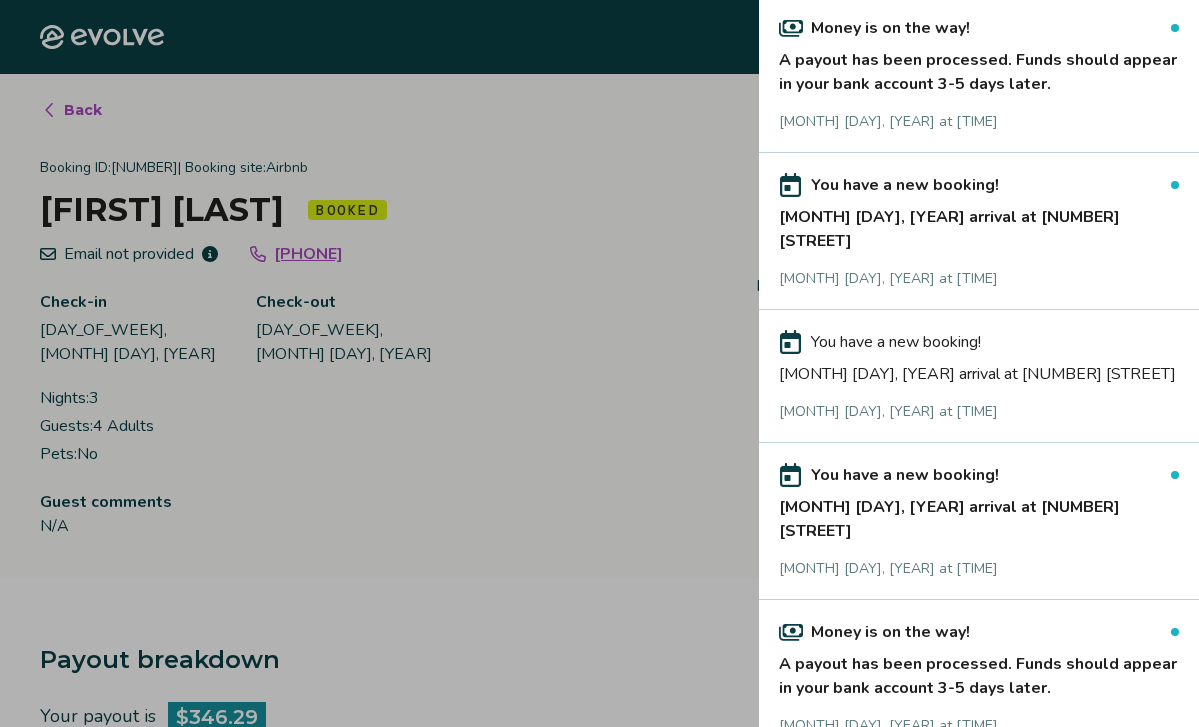 click on "[MONTH] [DAY], [YEAR] arrival at [NUMBER] [STREET]" at bounding box center (979, 515) 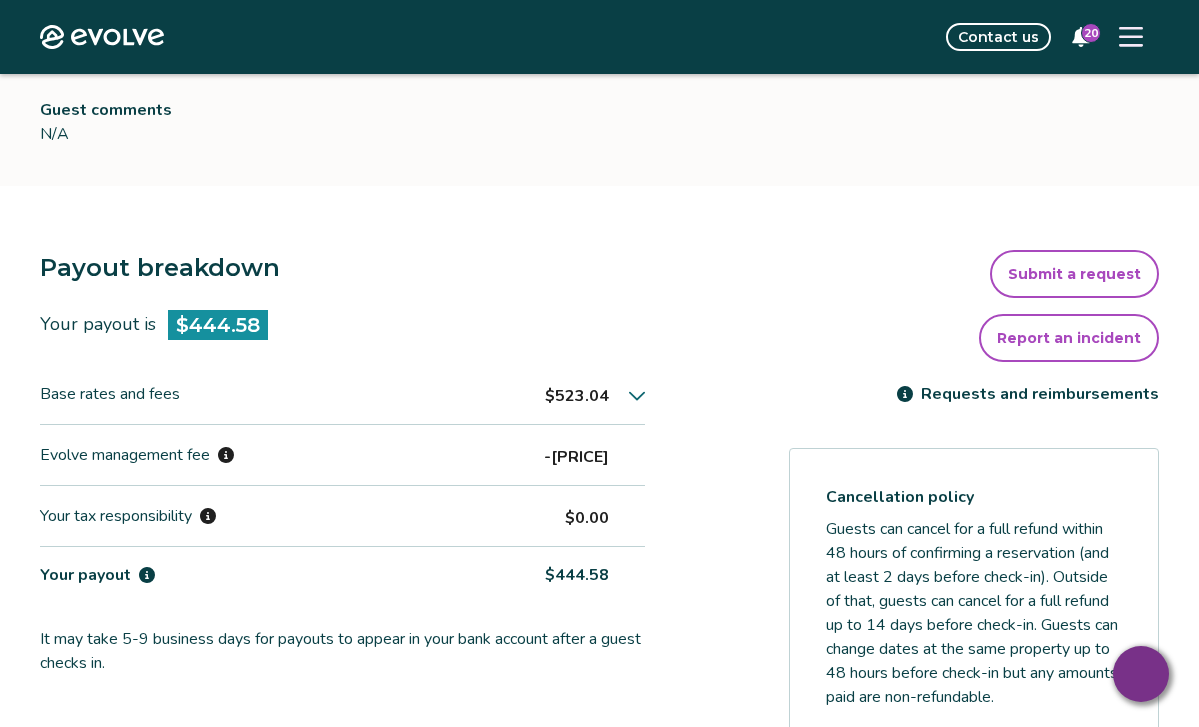 scroll, scrollTop: 396, scrollLeft: 0, axis: vertical 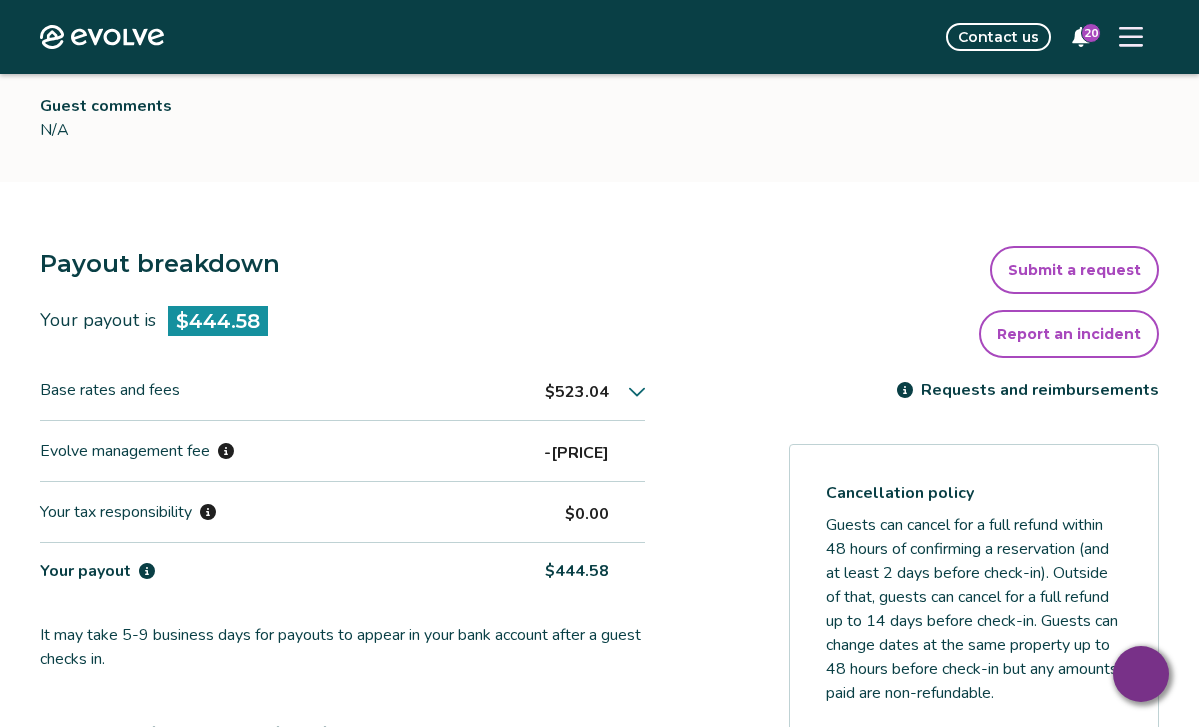 click 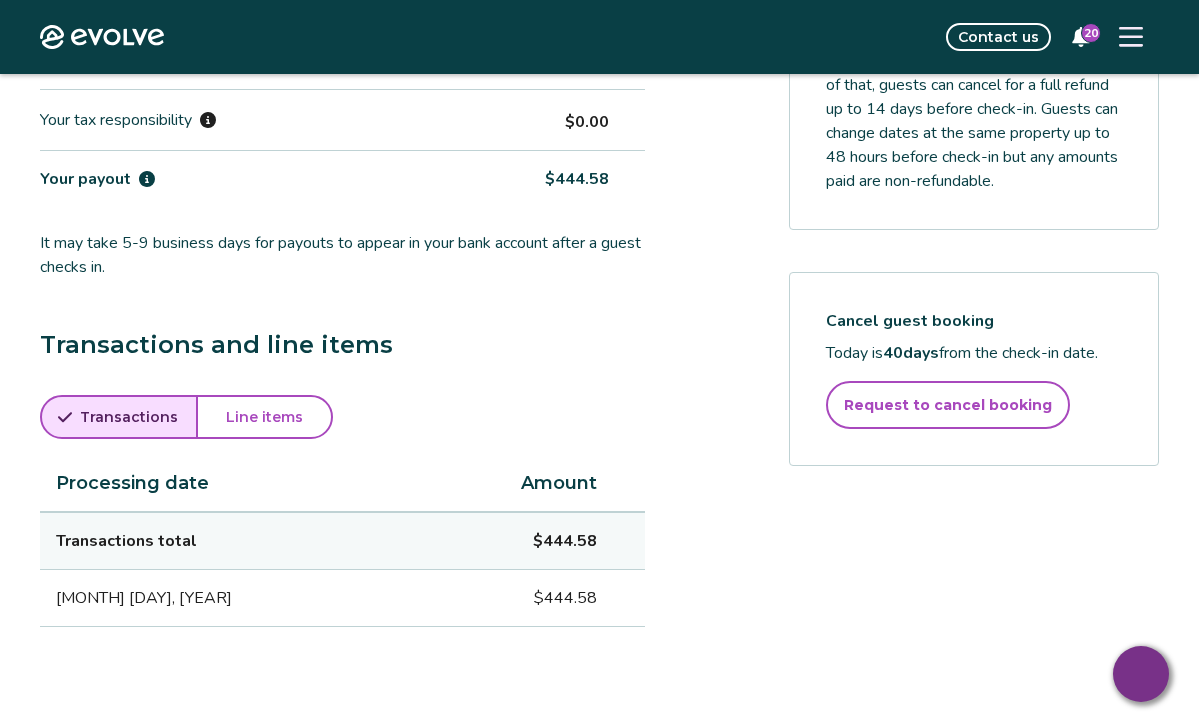scroll, scrollTop: 931, scrollLeft: 0, axis: vertical 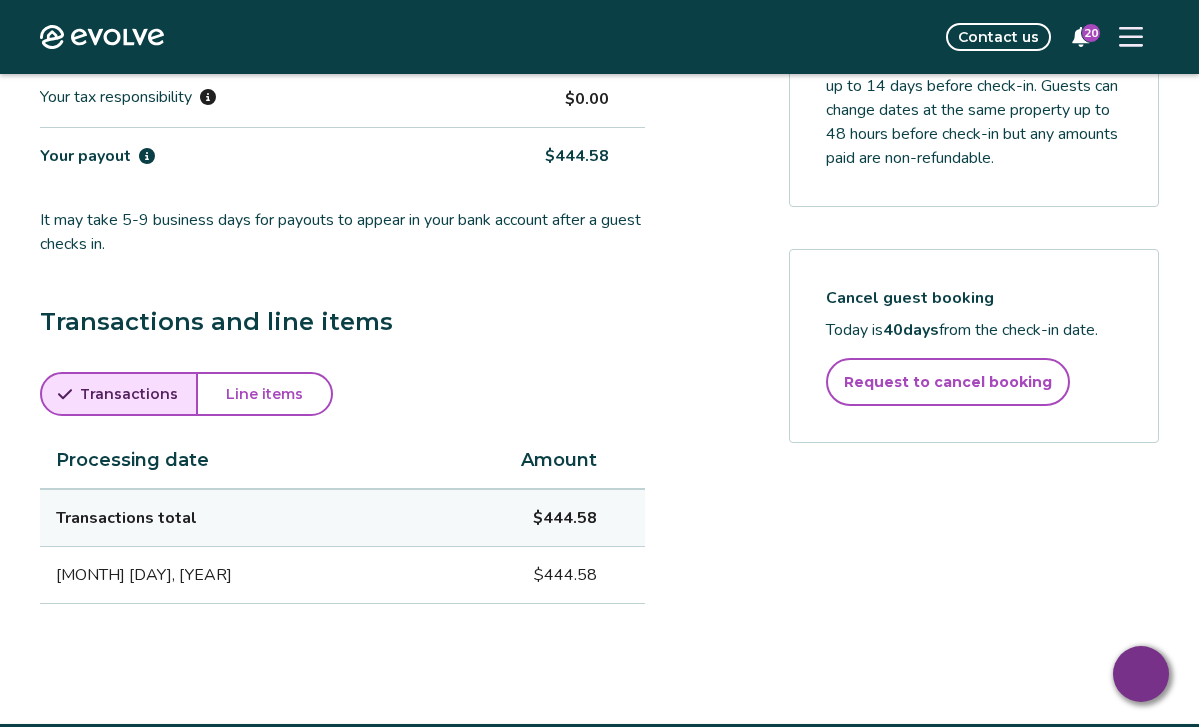 click on "Line items" at bounding box center (264, 394) 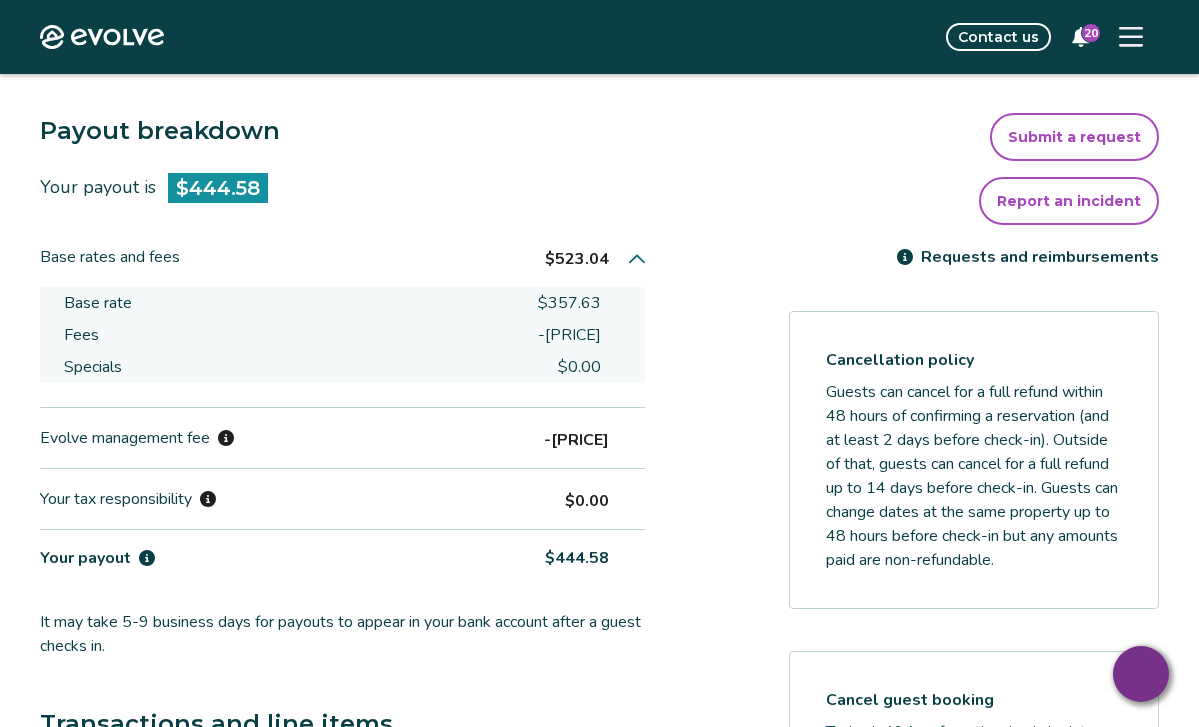 scroll, scrollTop: 528, scrollLeft: 0, axis: vertical 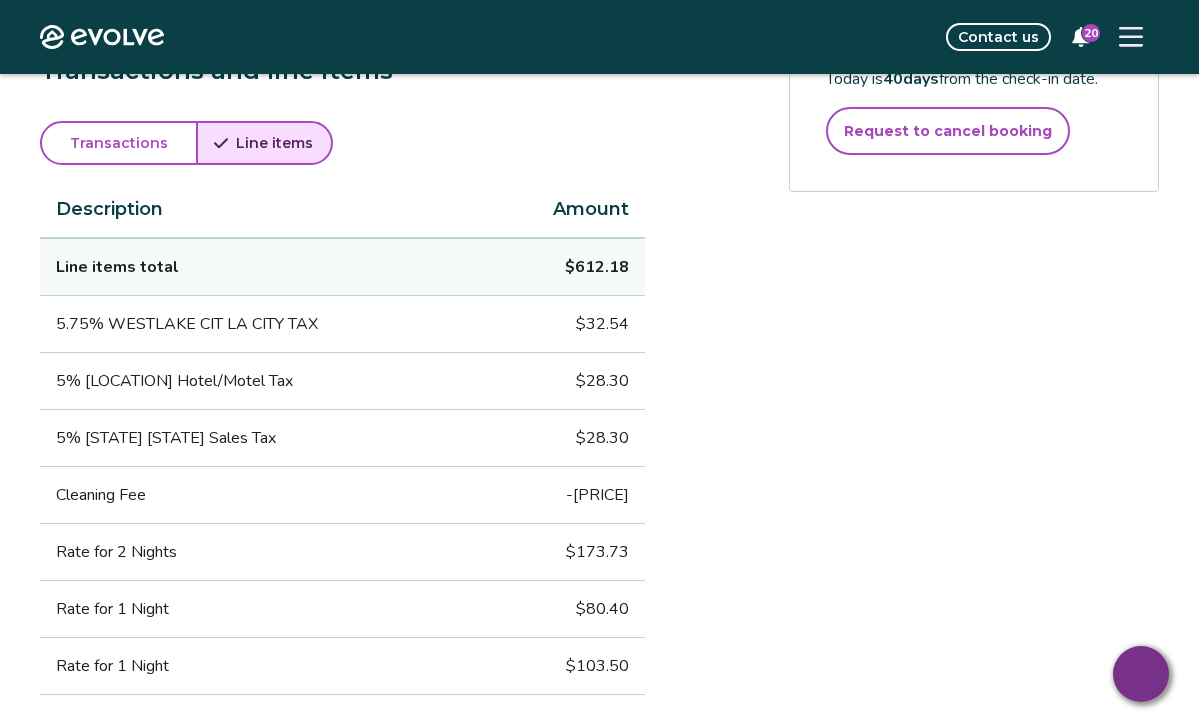 click on "Transactions" at bounding box center [119, 143] 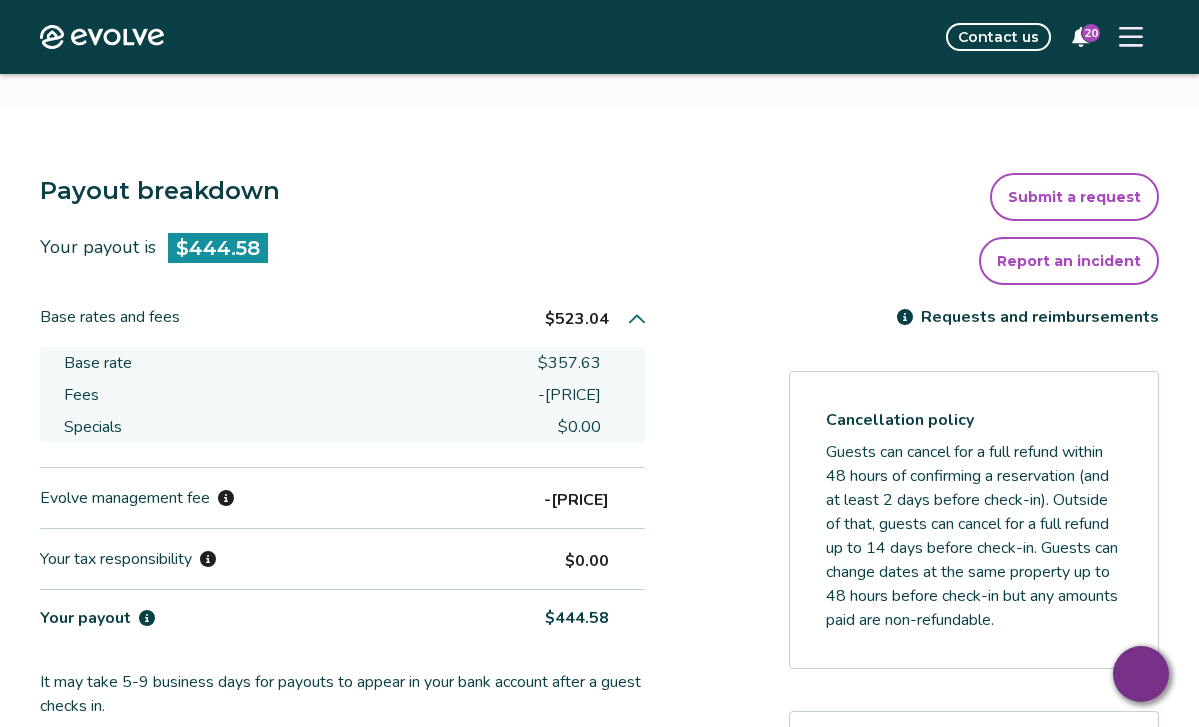 scroll, scrollTop: 468, scrollLeft: 0, axis: vertical 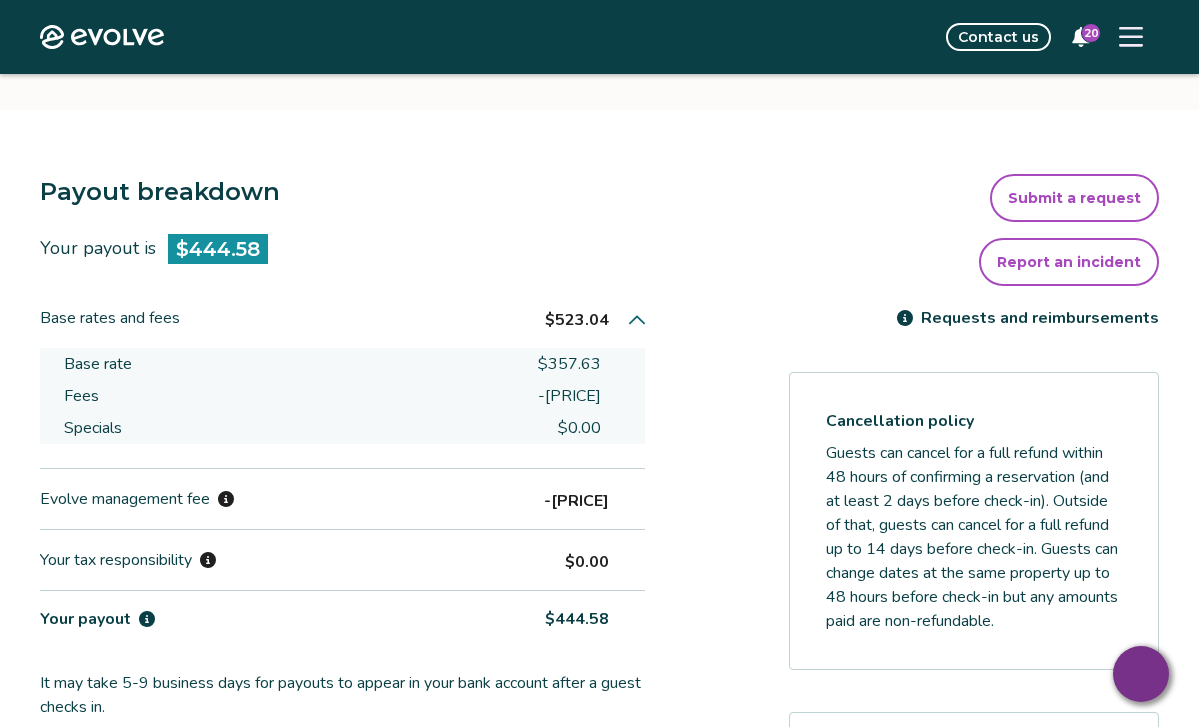 click on "20" at bounding box center [1091, 33] 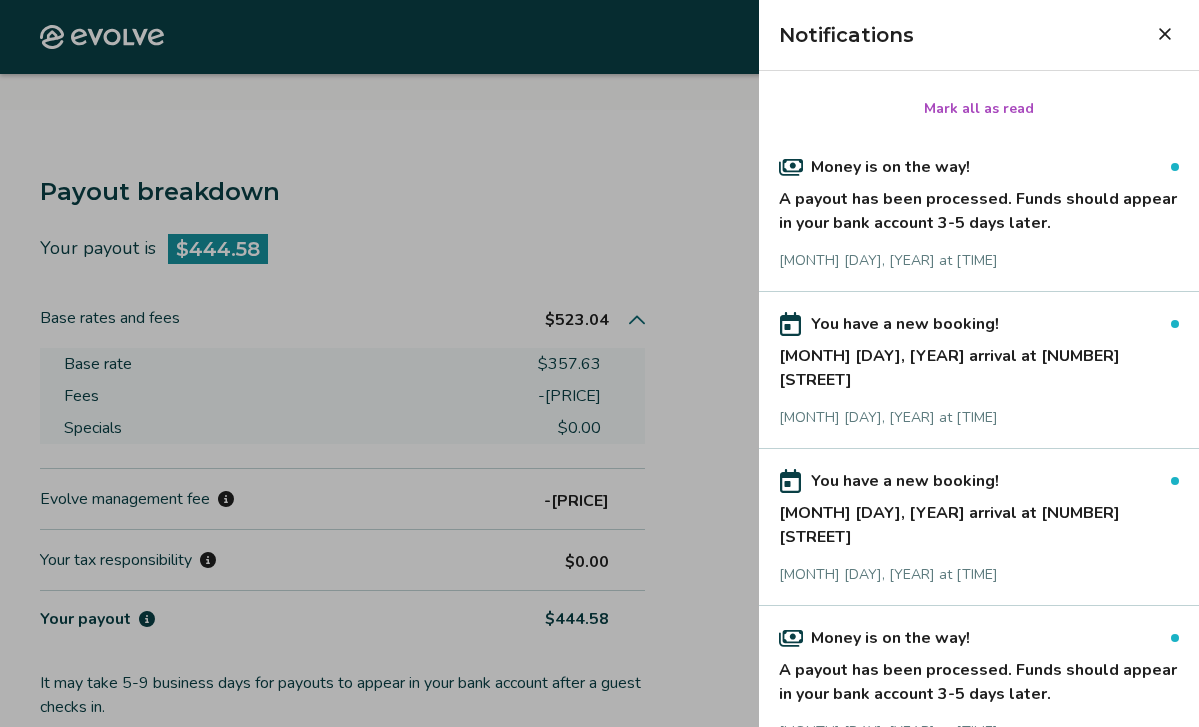 scroll, scrollTop: 0, scrollLeft: 0, axis: both 